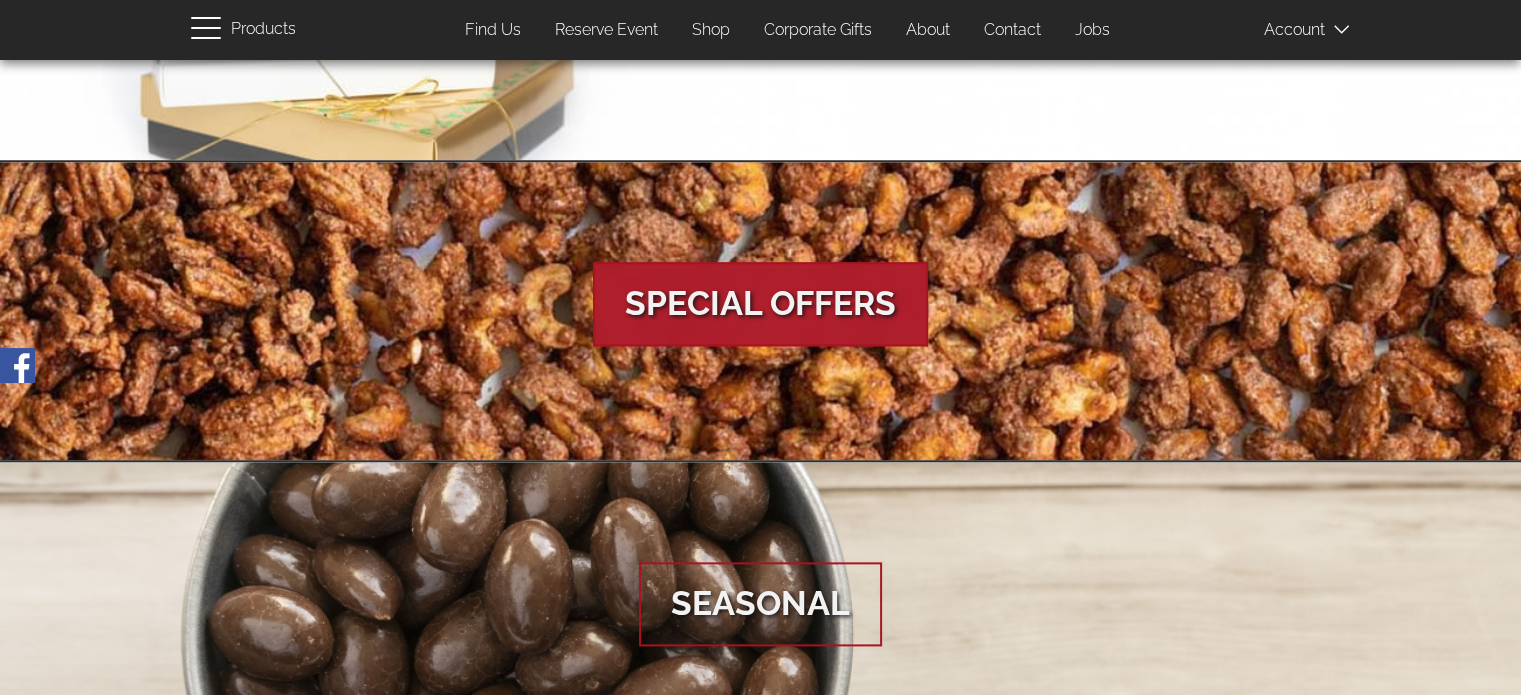 scroll, scrollTop: 3776, scrollLeft: 0, axis: vertical 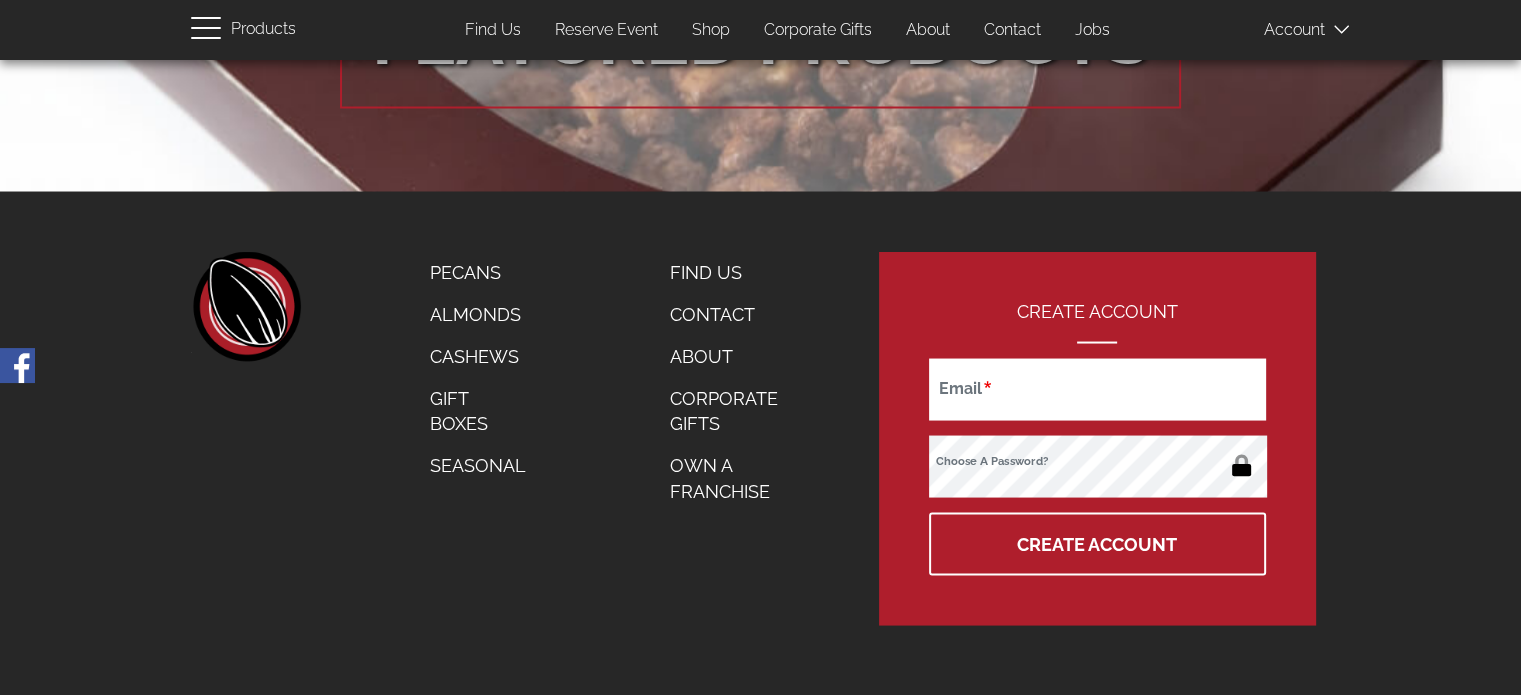 click on "Find Us" at bounding box center [735, 272] 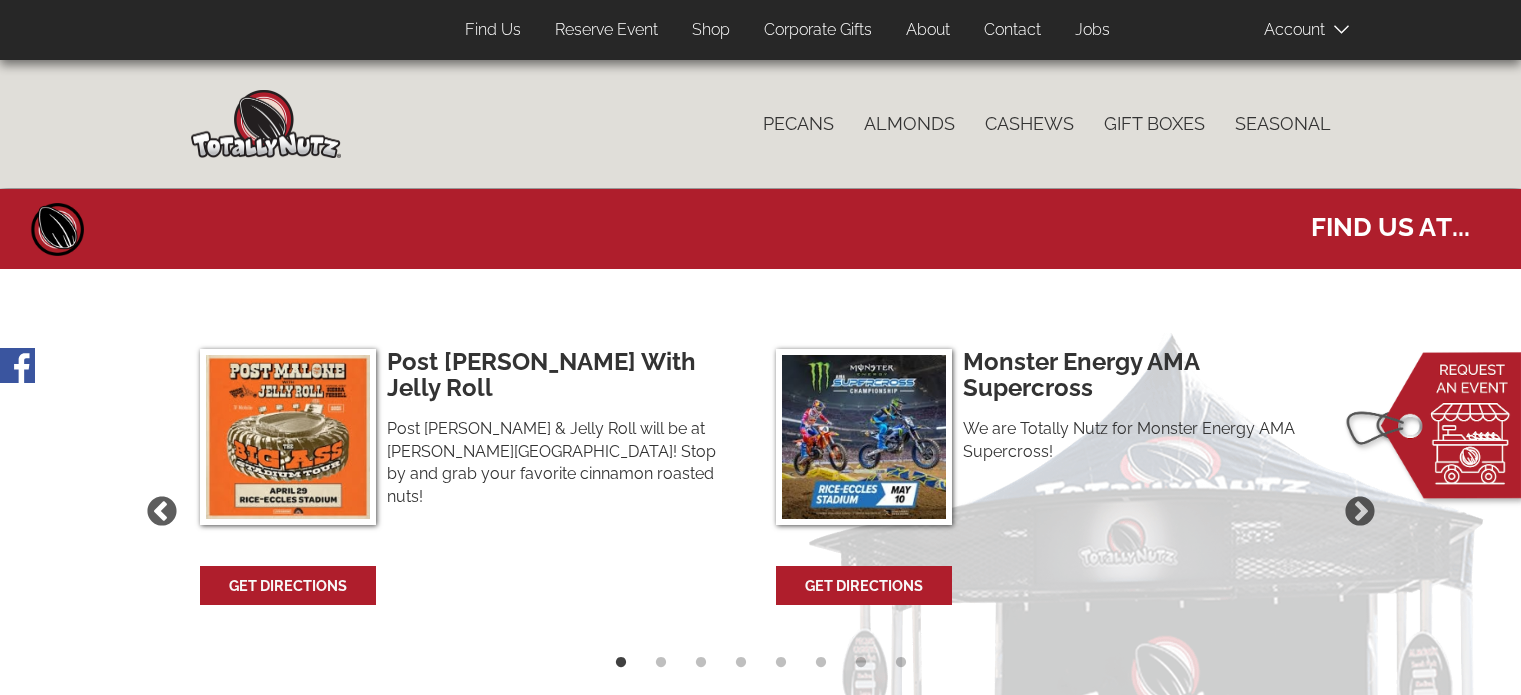 select 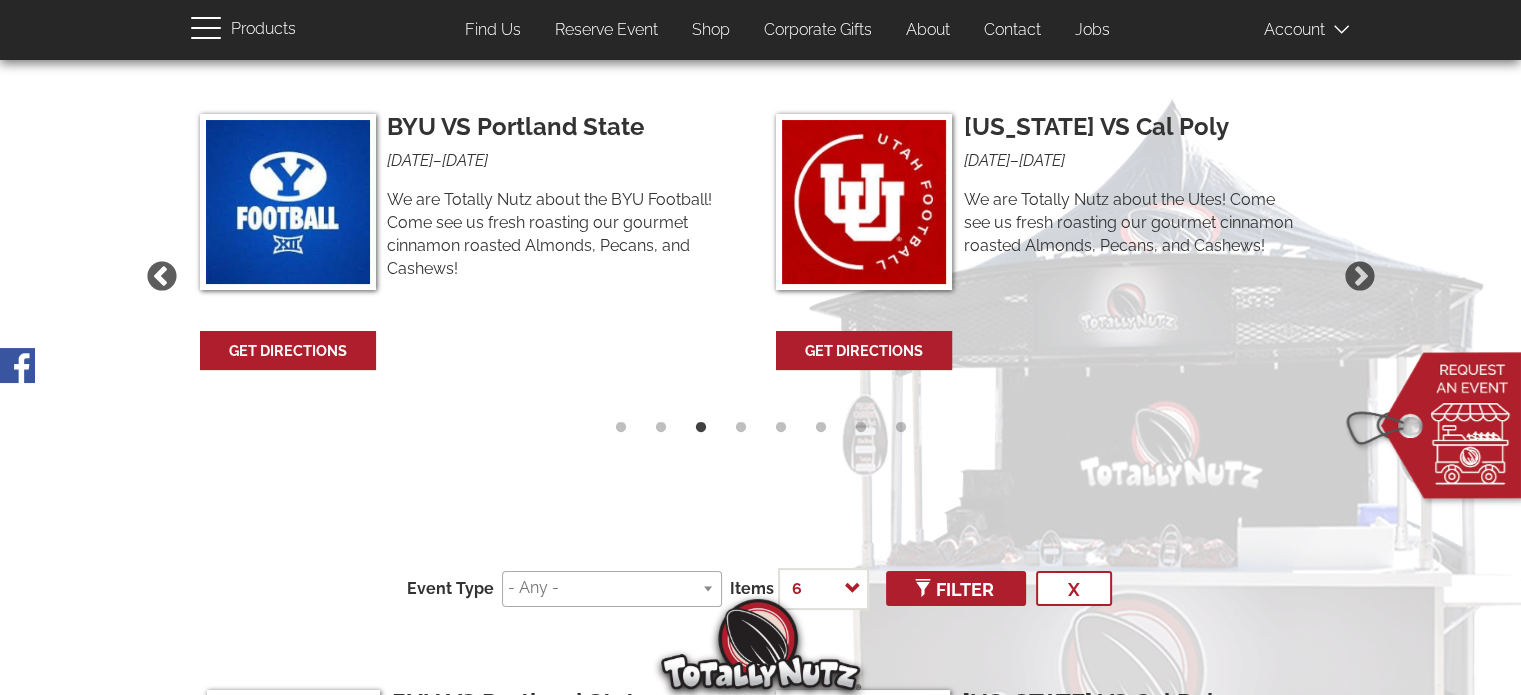 scroll, scrollTop: 200, scrollLeft: 0, axis: vertical 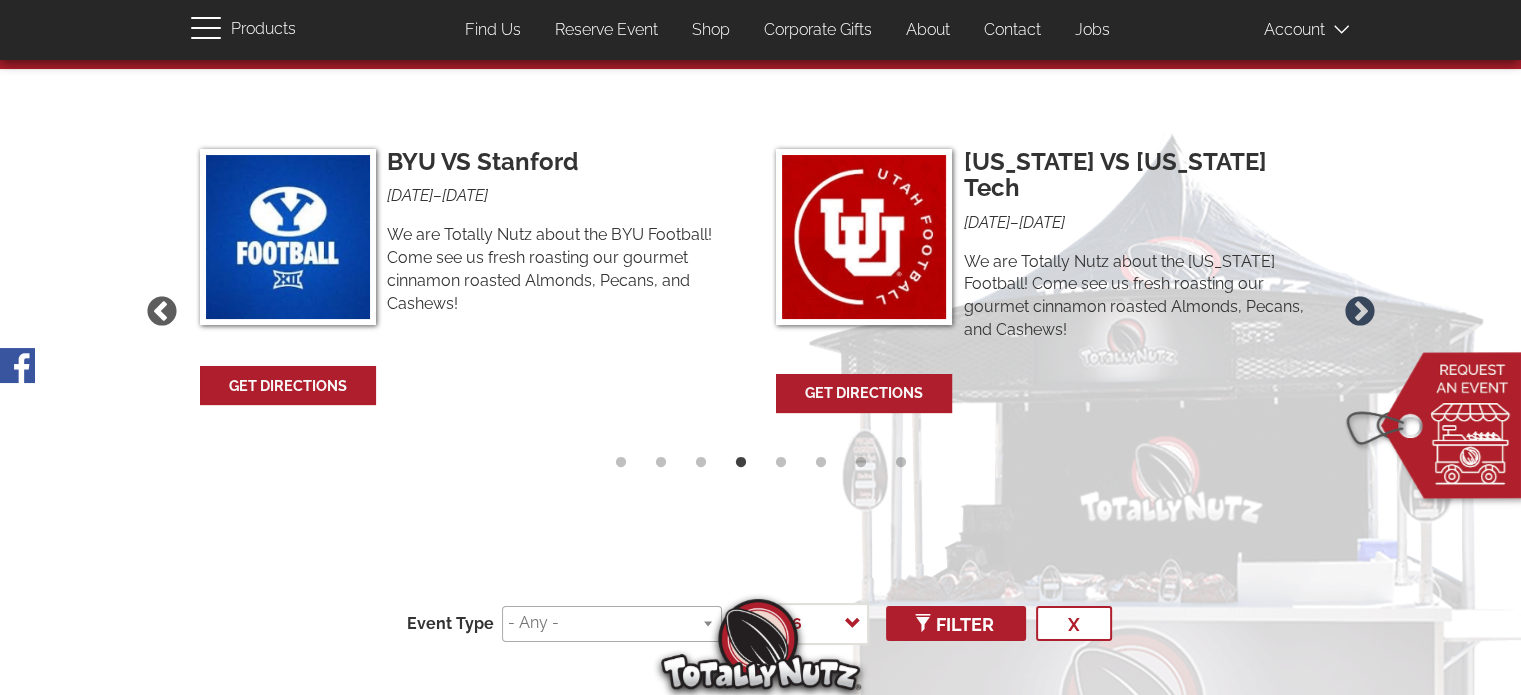 click on "Next" at bounding box center (1360, 312) 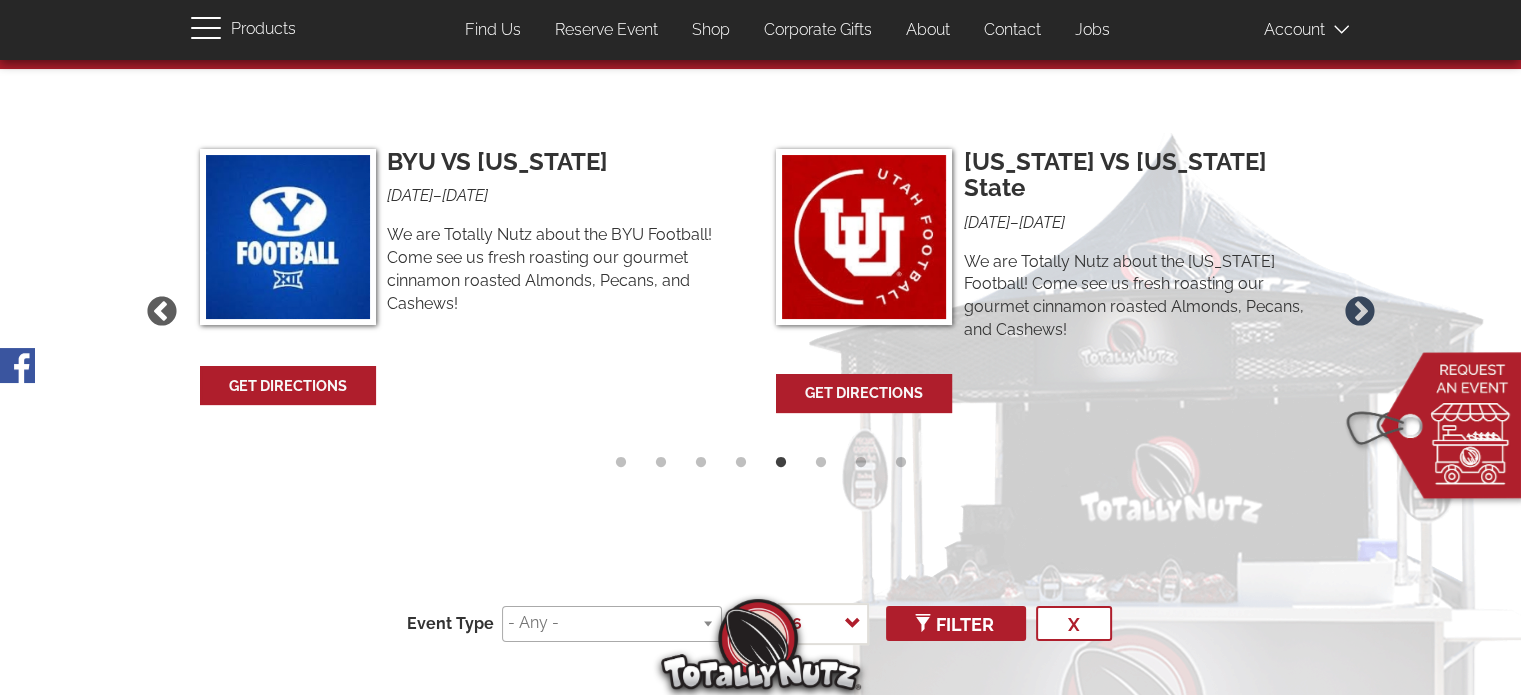 click on "Next" at bounding box center [1360, 312] 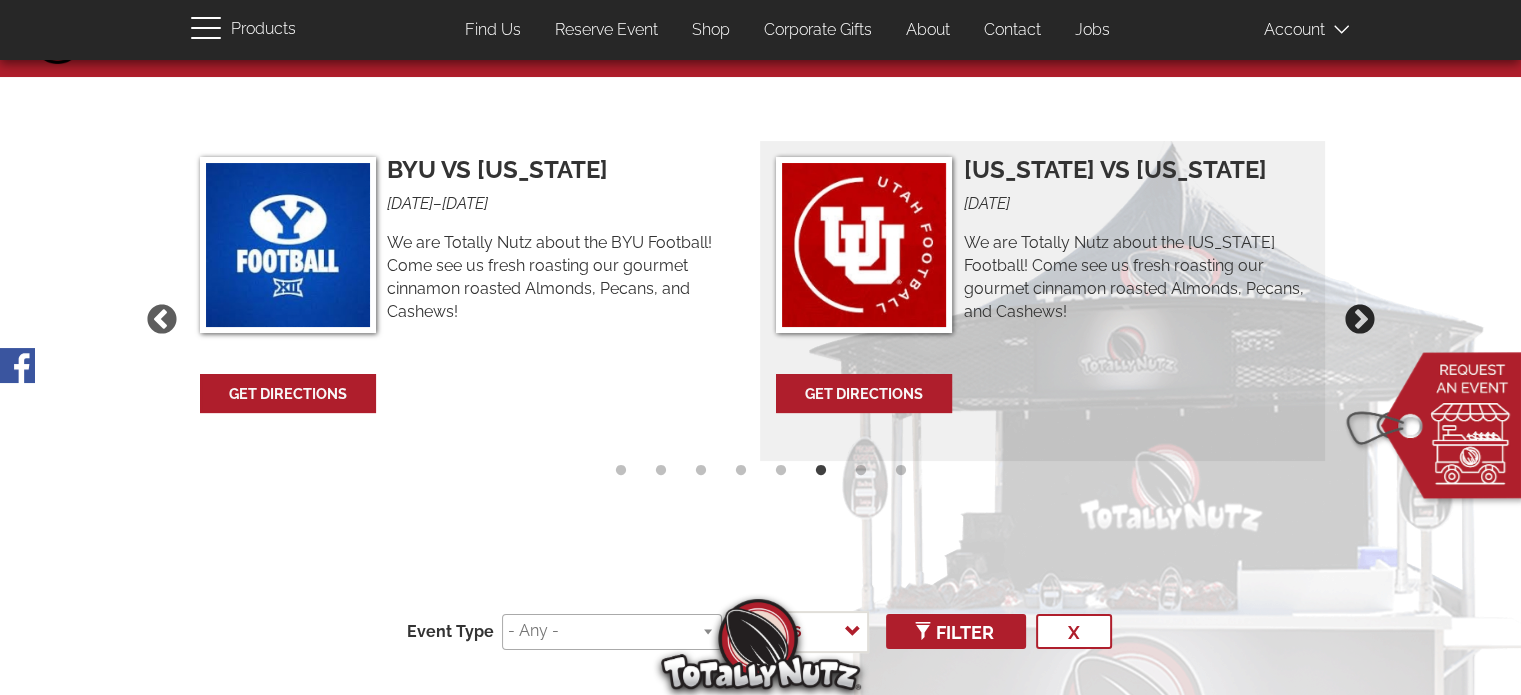 scroll, scrollTop: 0, scrollLeft: 0, axis: both 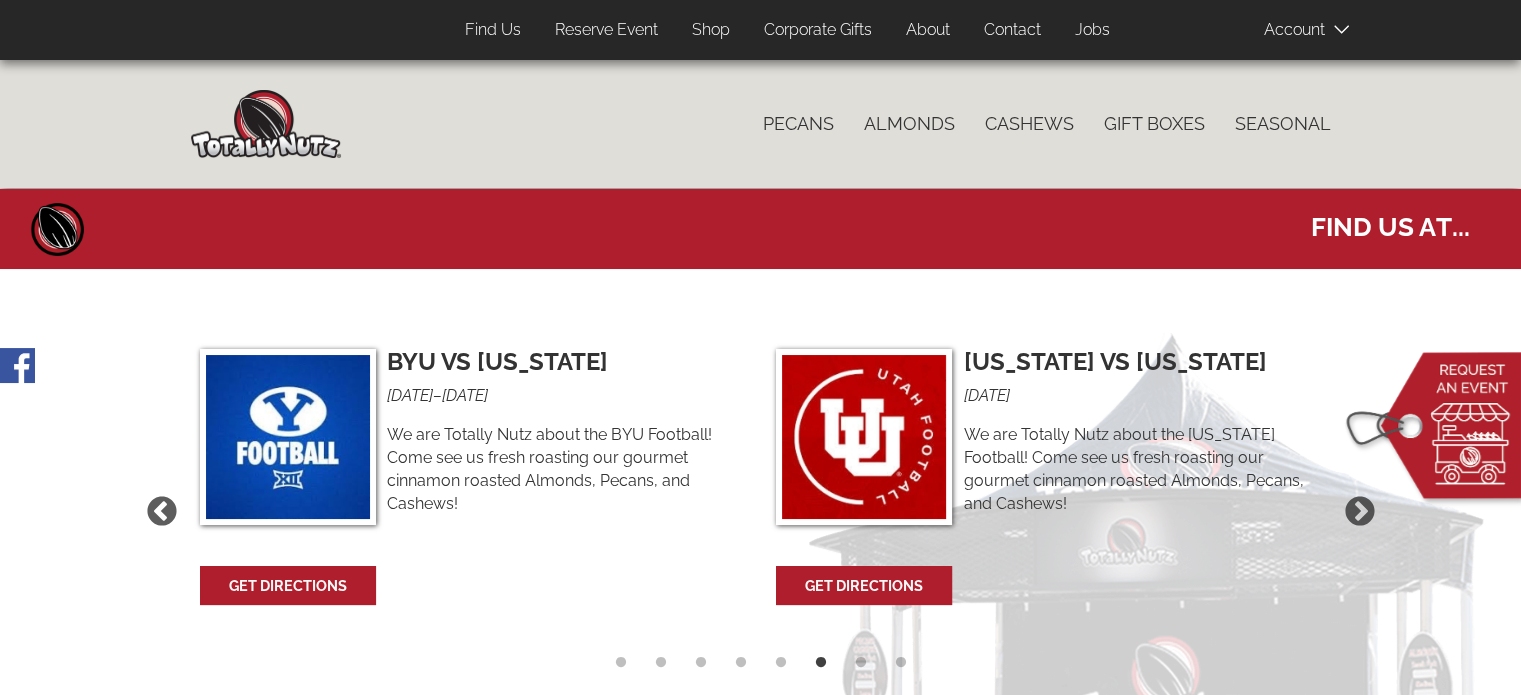 click on "Shop" at bounding box center (711, 30) 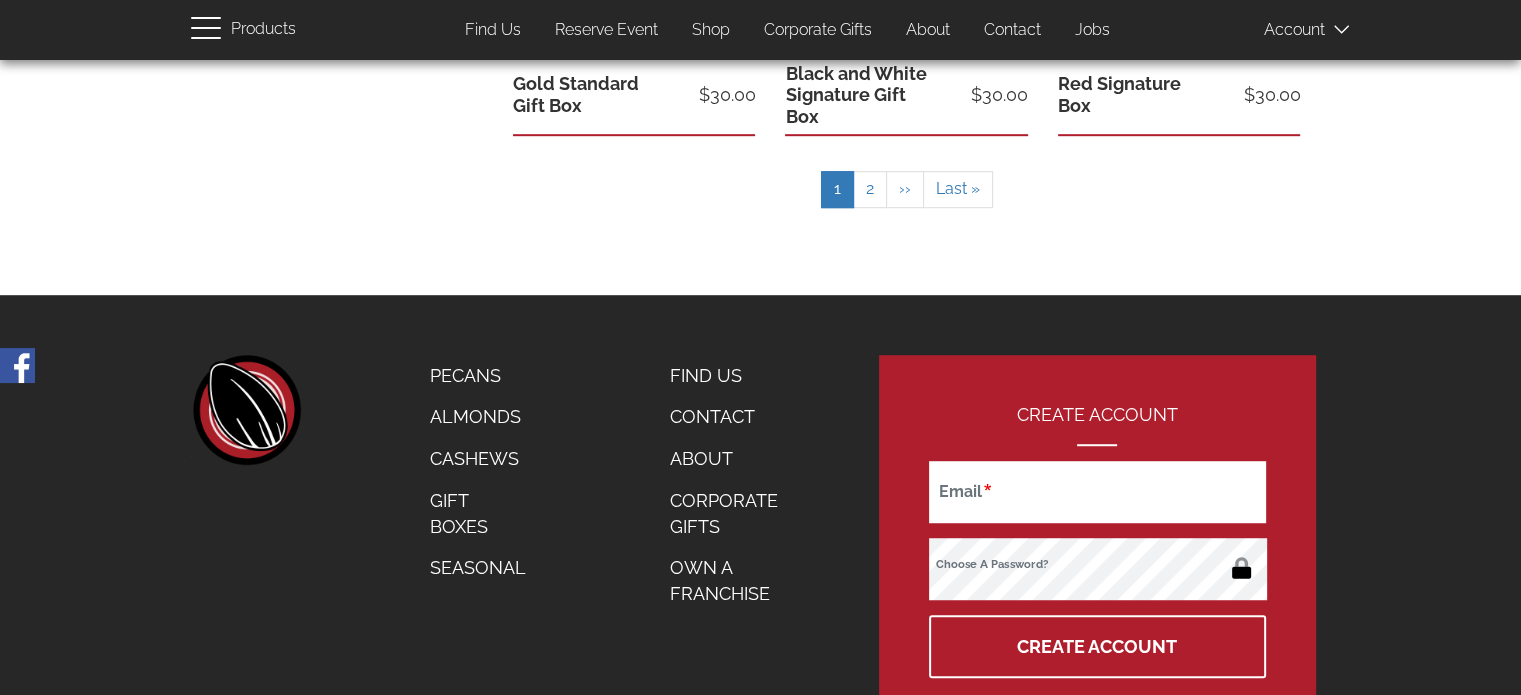 scroll, scrollTop: 1332, scrollLeft: 0, axis: vertical 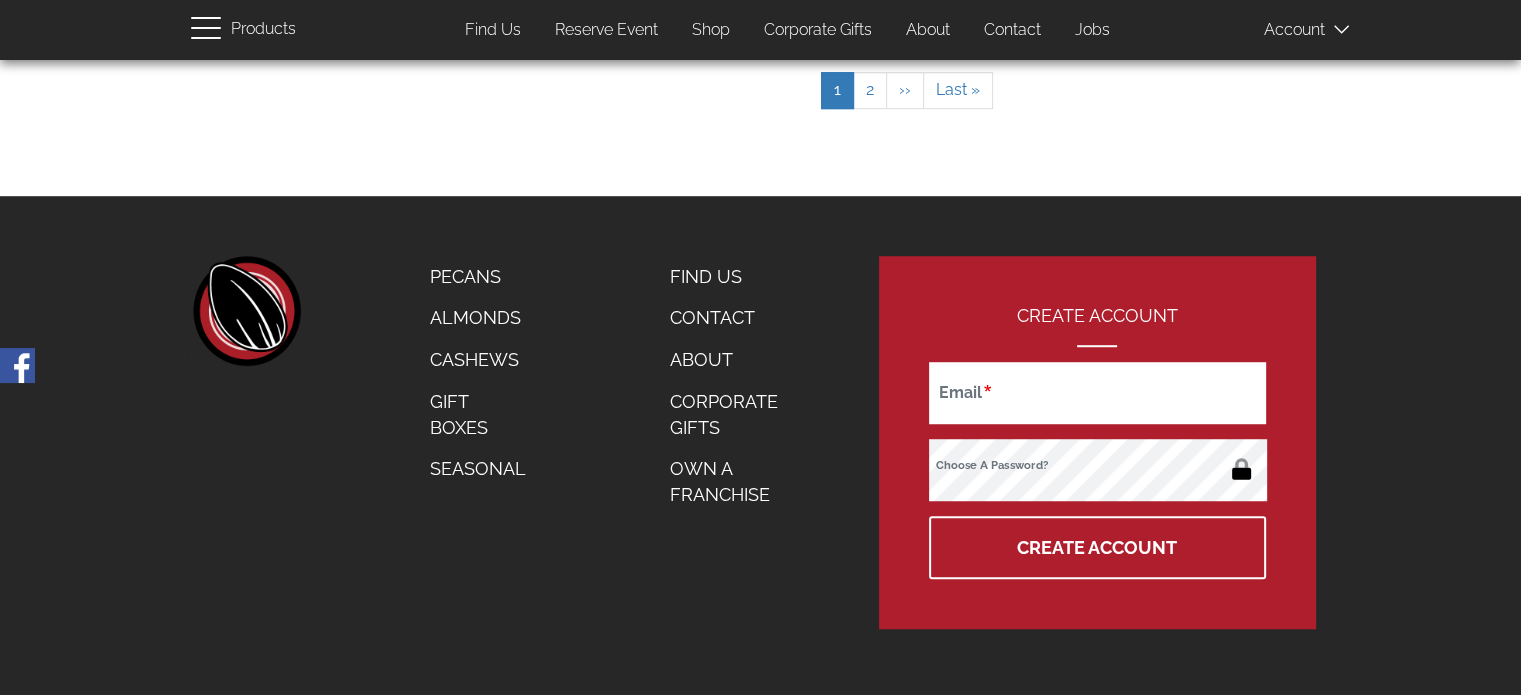 click on "About" at bounding box center (735, 360) 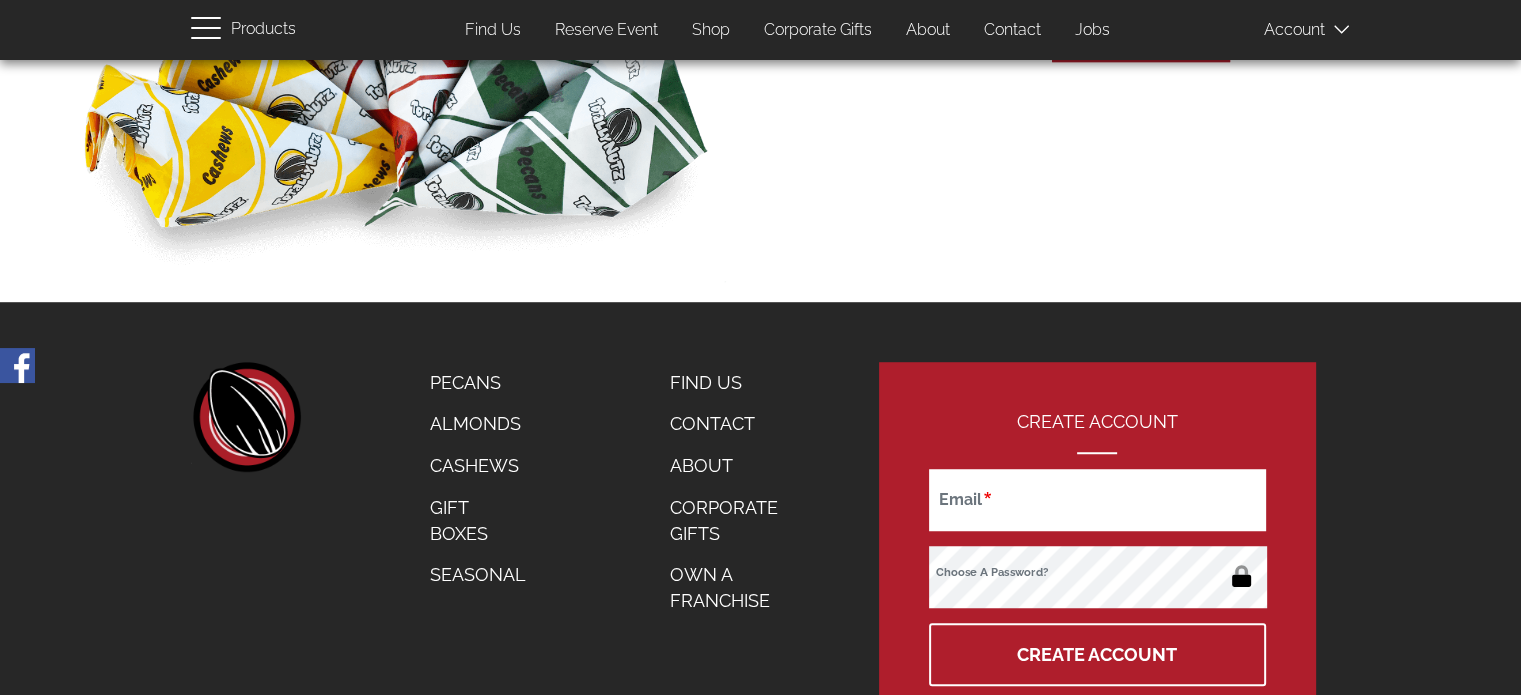 scroll, scrollTop: 1400, scrollLeft: 0, axis: vertical 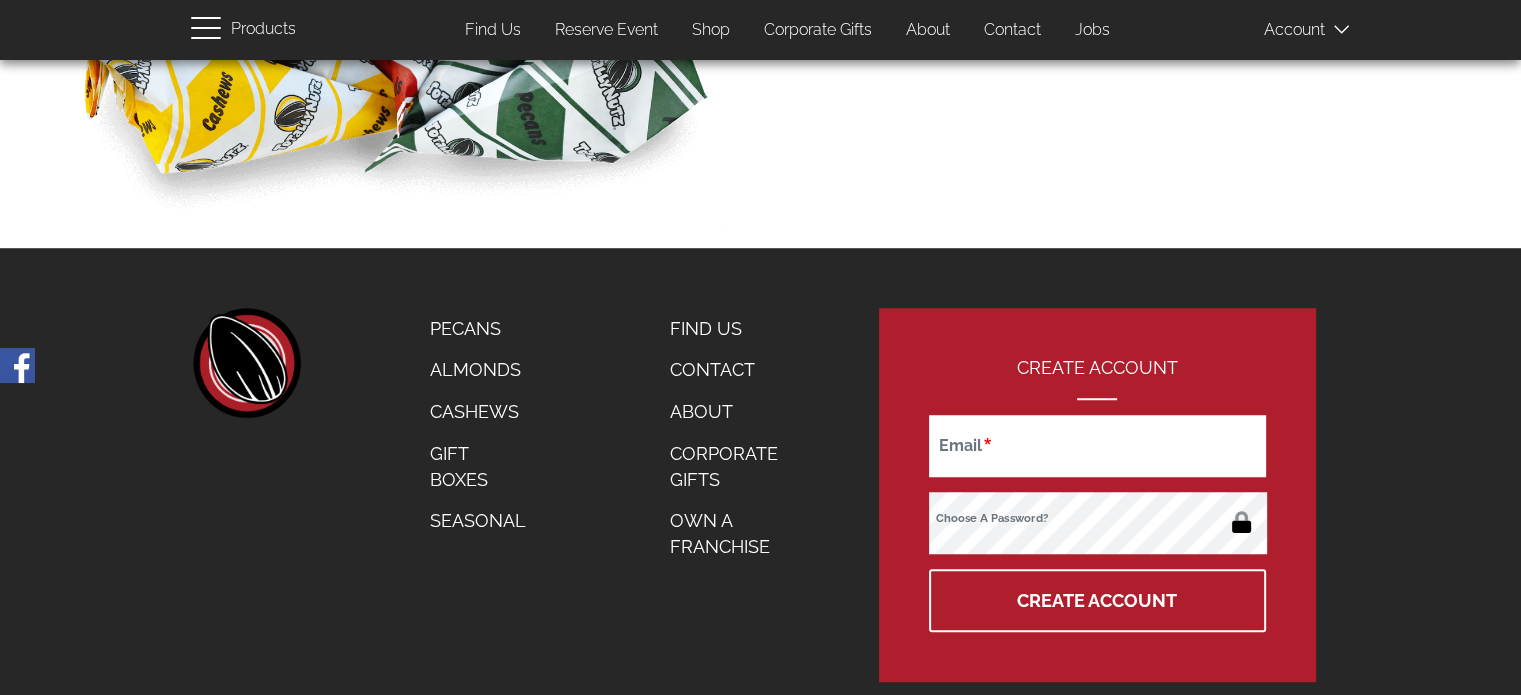 click on "Gift Boxes" at bounding box center (478, 466) 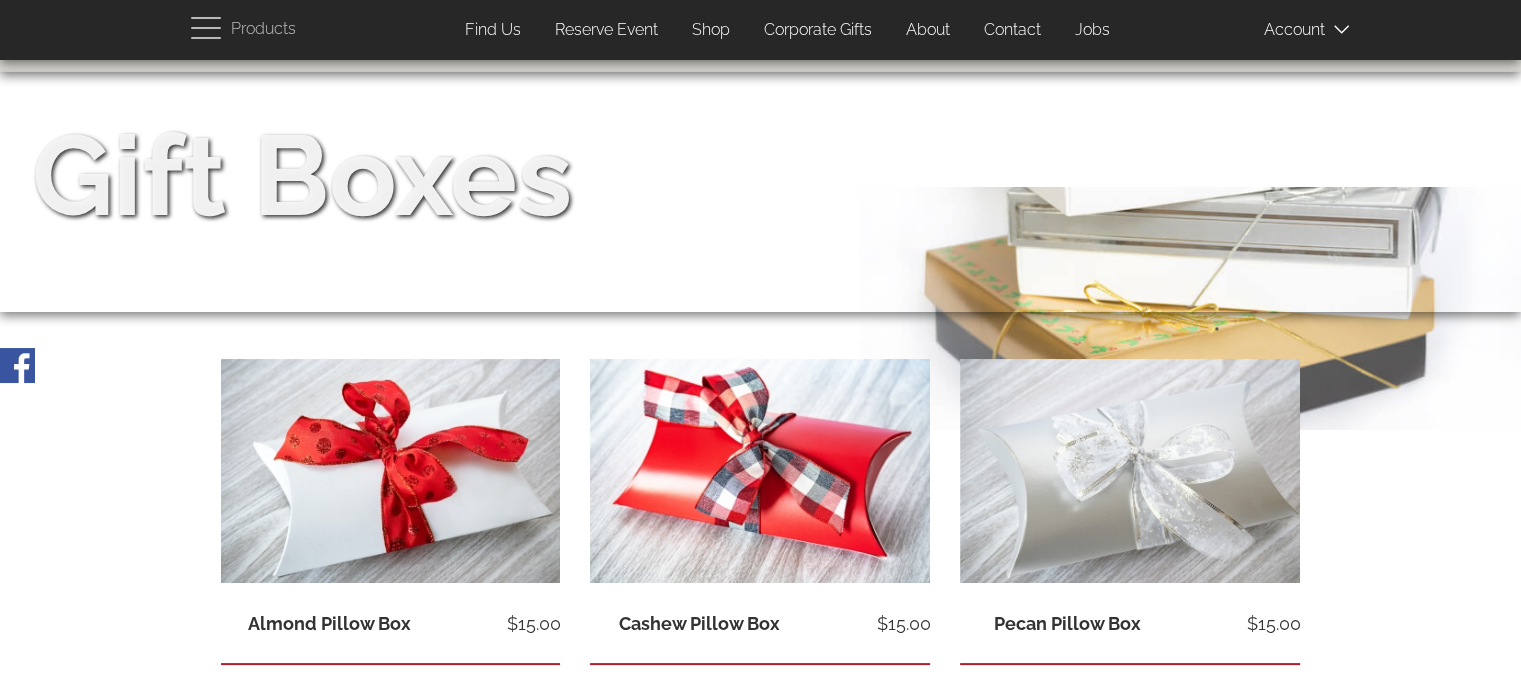 scroll, scrollTop: 0, scrollLeft: 0, axis: both 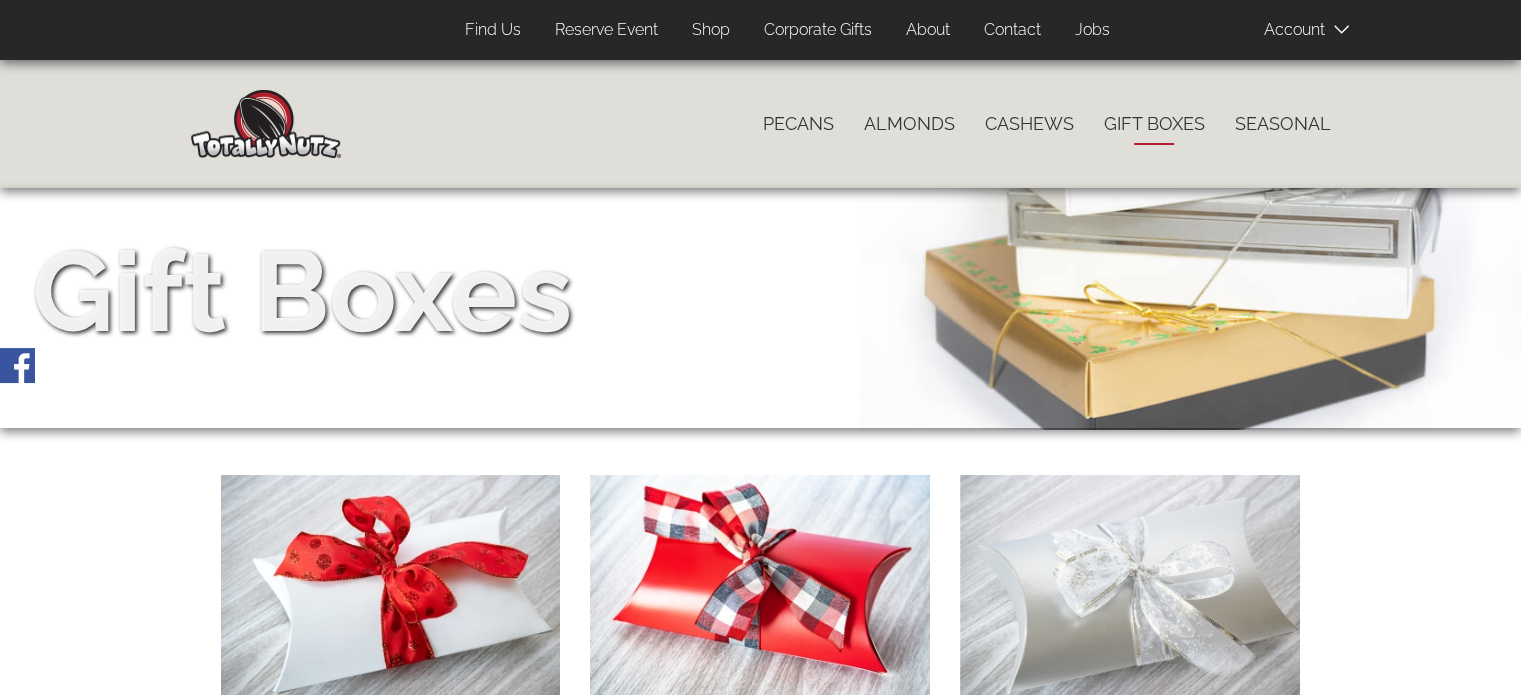 click on "Shop" at bounding box center [711, 30] 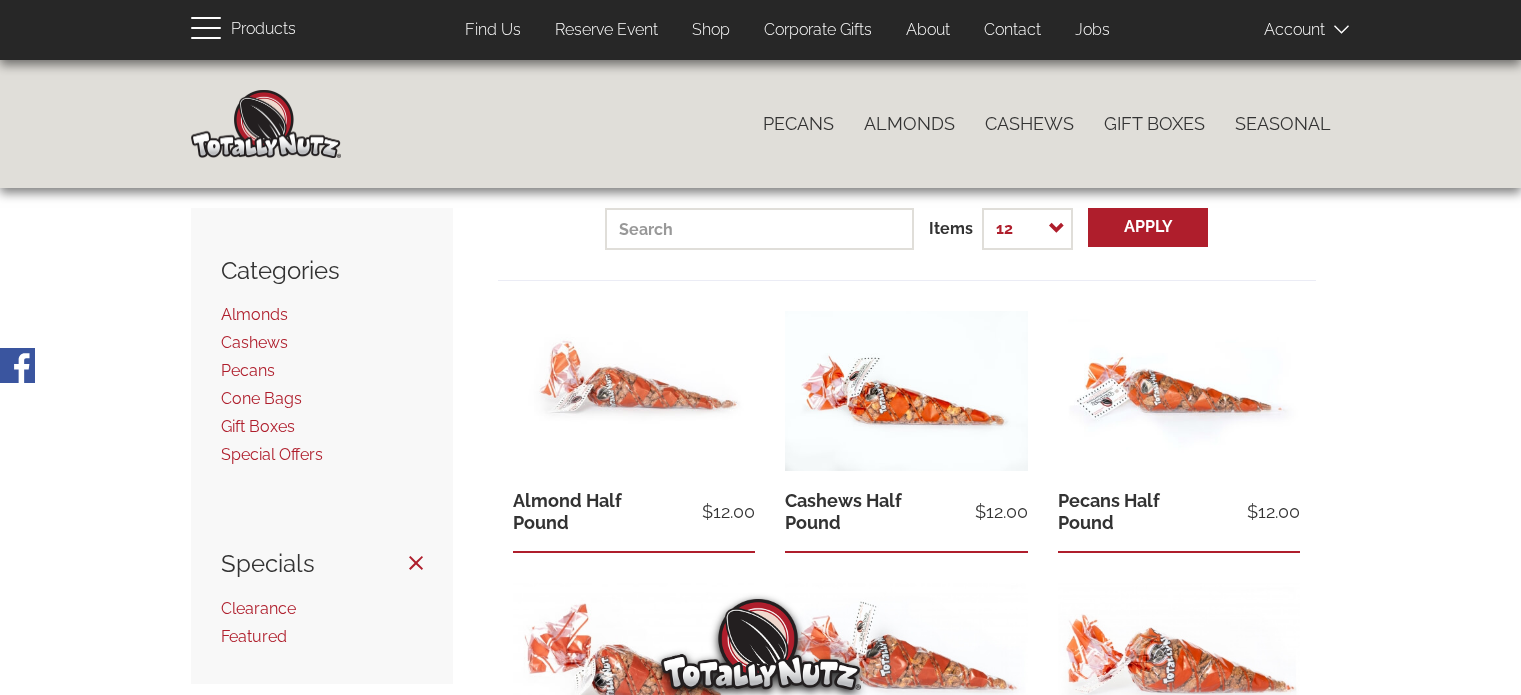click on "Find Us" at bounding box center (493, 30) 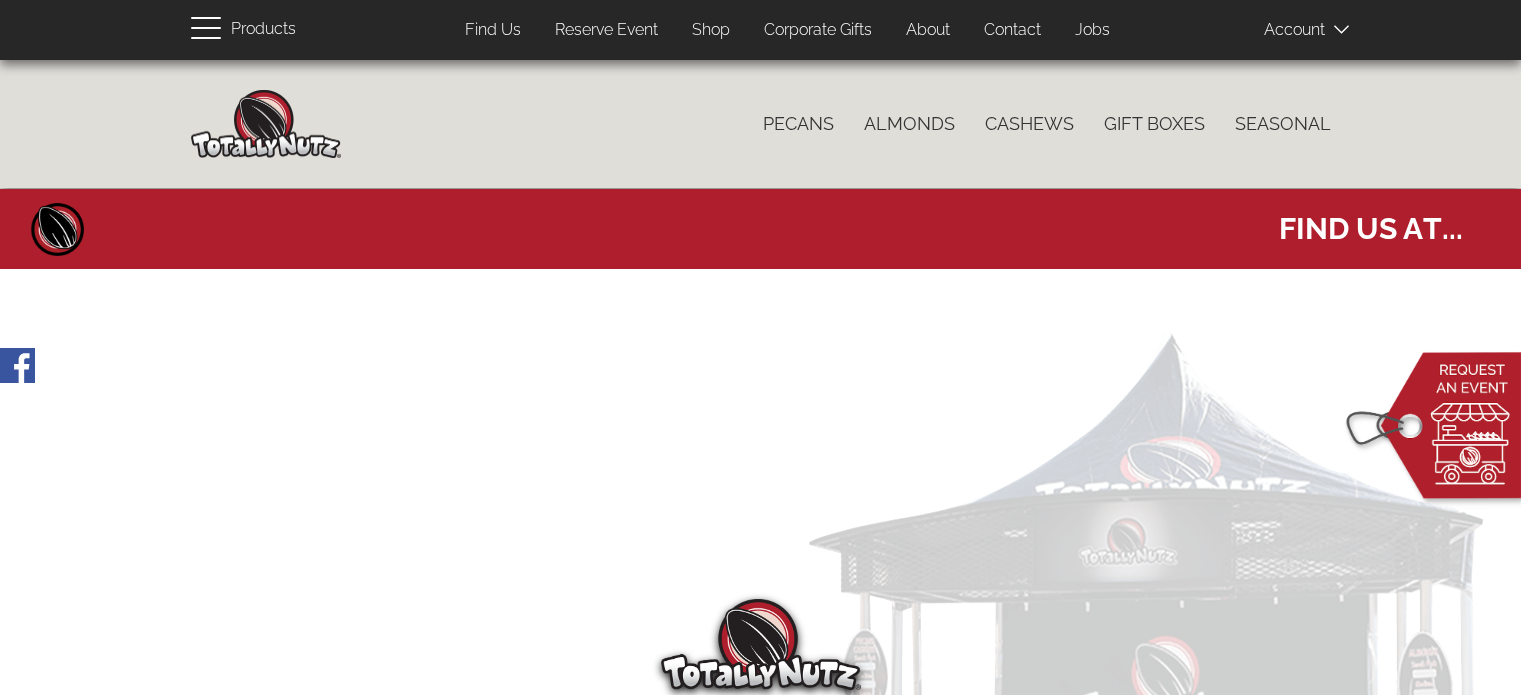 select 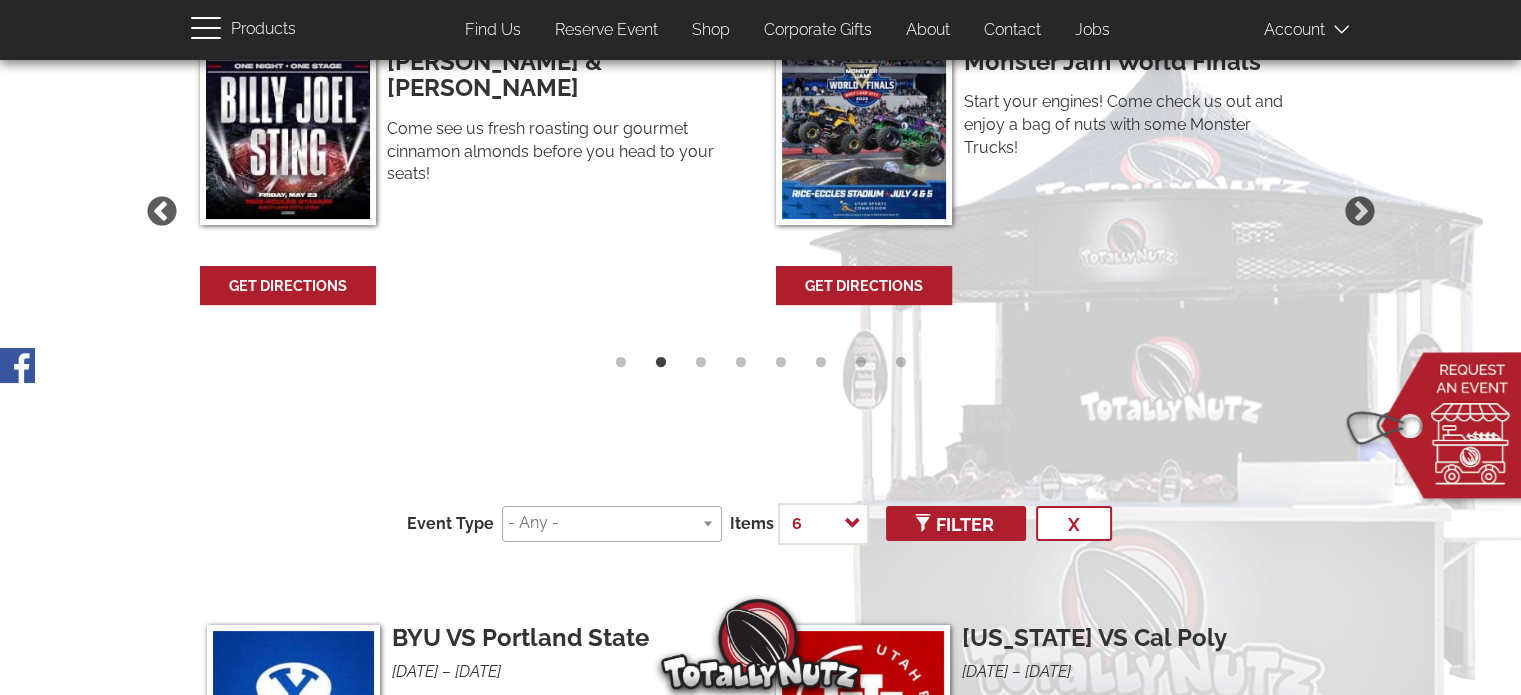 scroll, scrollTop: 200, scrollLeft: 0, axis: vertical 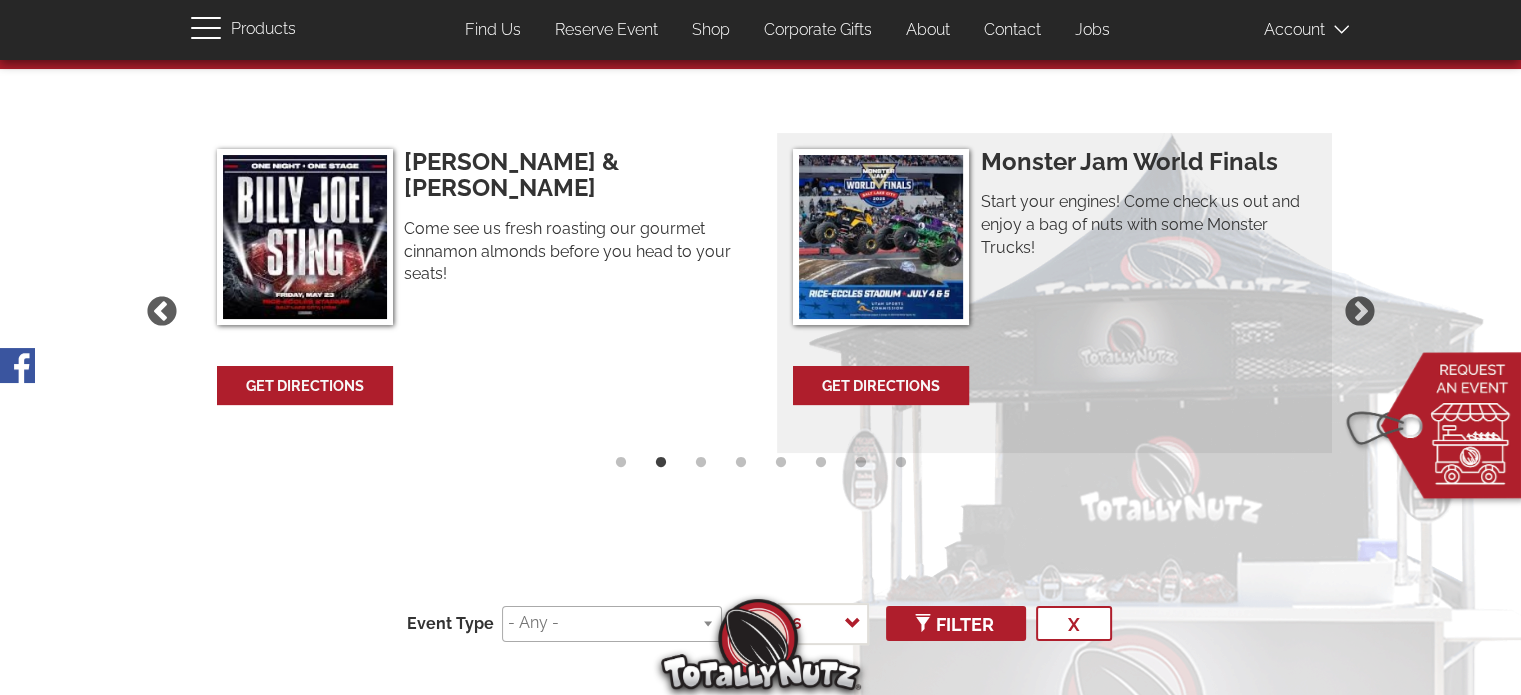 drag, startPoint x: 920, startPoint y: 292, endPoint x: 1230, endPoint y: 353, distance: 315.9446 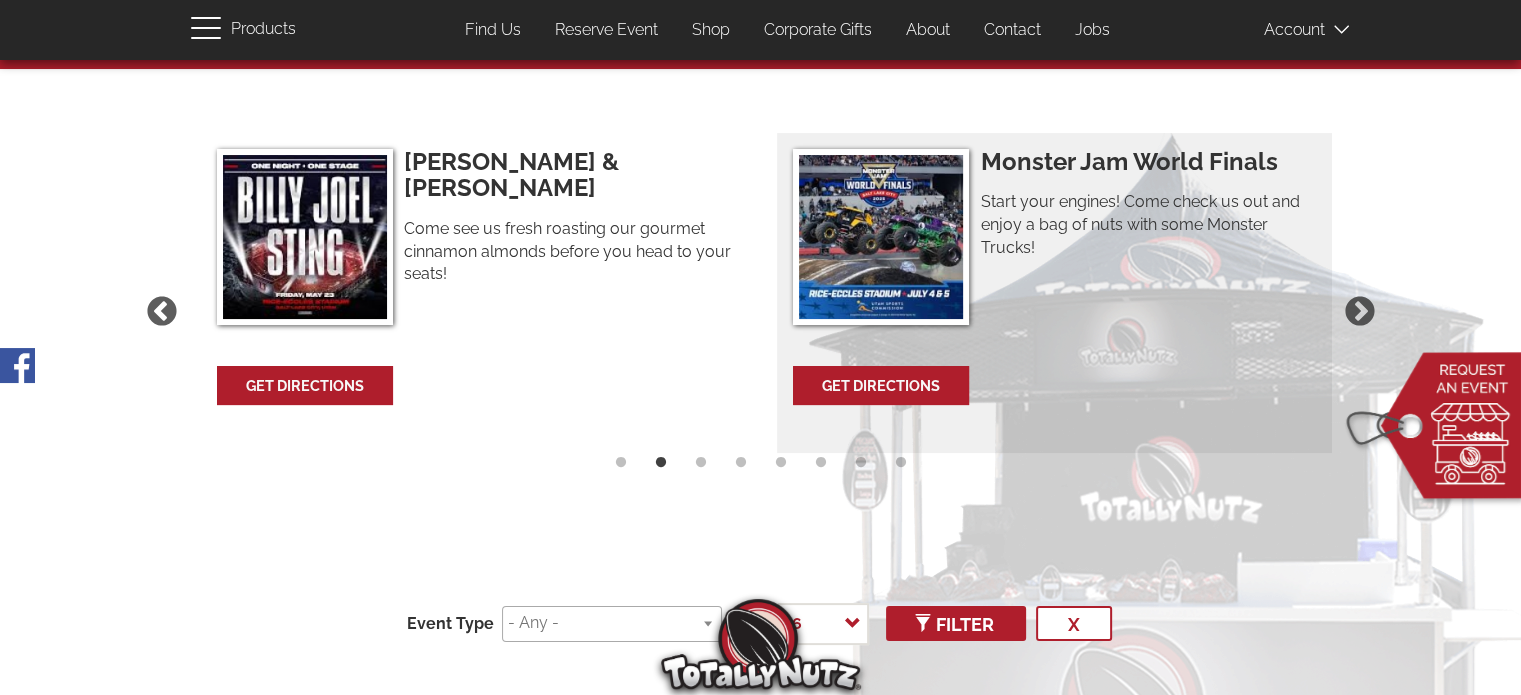 click on "Monster Jam World Finals 7/4/25  –  7/6/25
Start your engines! Come check us out and enjoy a bag of nuts with some Monster Trucks!
Rice-Eccles Stadium
451 1400 E
84112 UT
United States
Get Directions" at bounding box center (1059, 277) 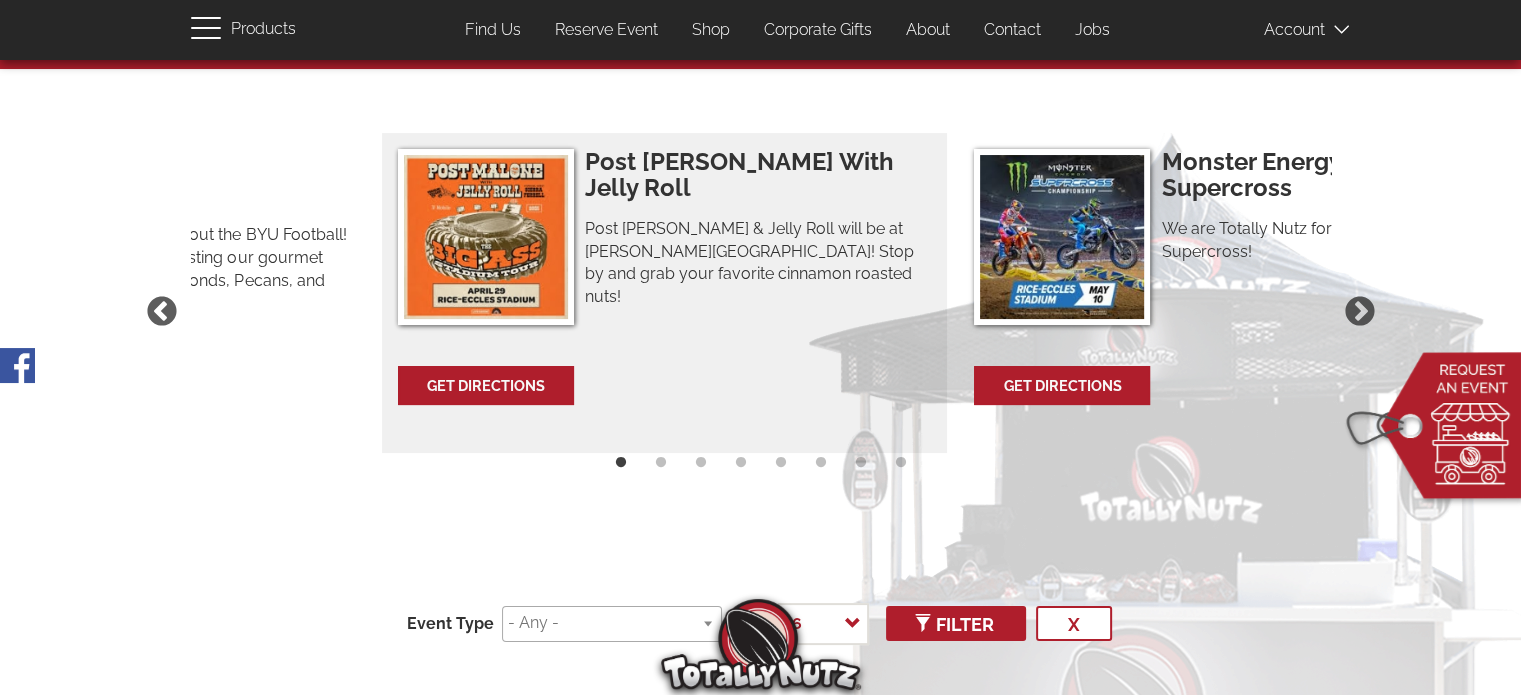 drag, startPoint x: 640, startPoint y: 267, endPoint x: 1104, endPoint y: 339, distance: 469.55298 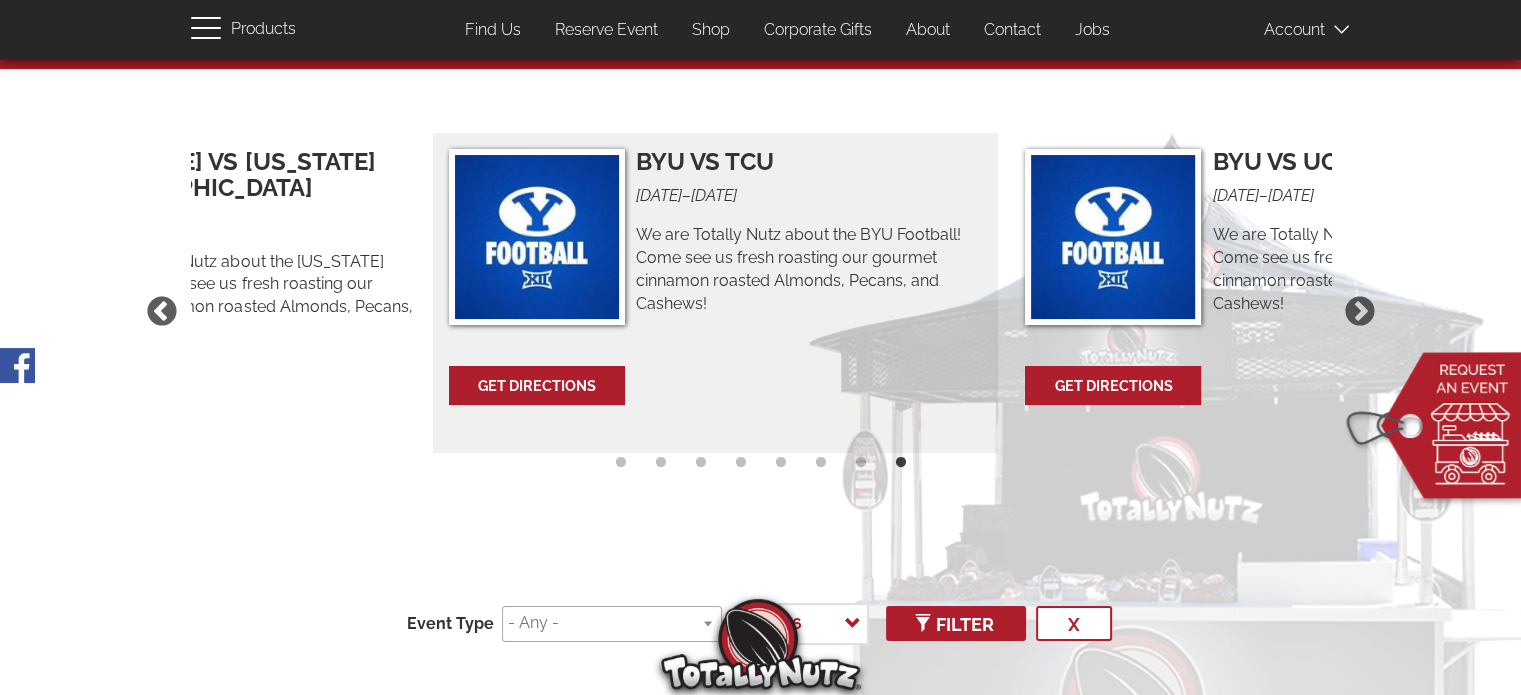 drag, startPoint x: 501, startPoint y: 231, endPoint x: 890, endPoint y: 307, distance: 396.35464 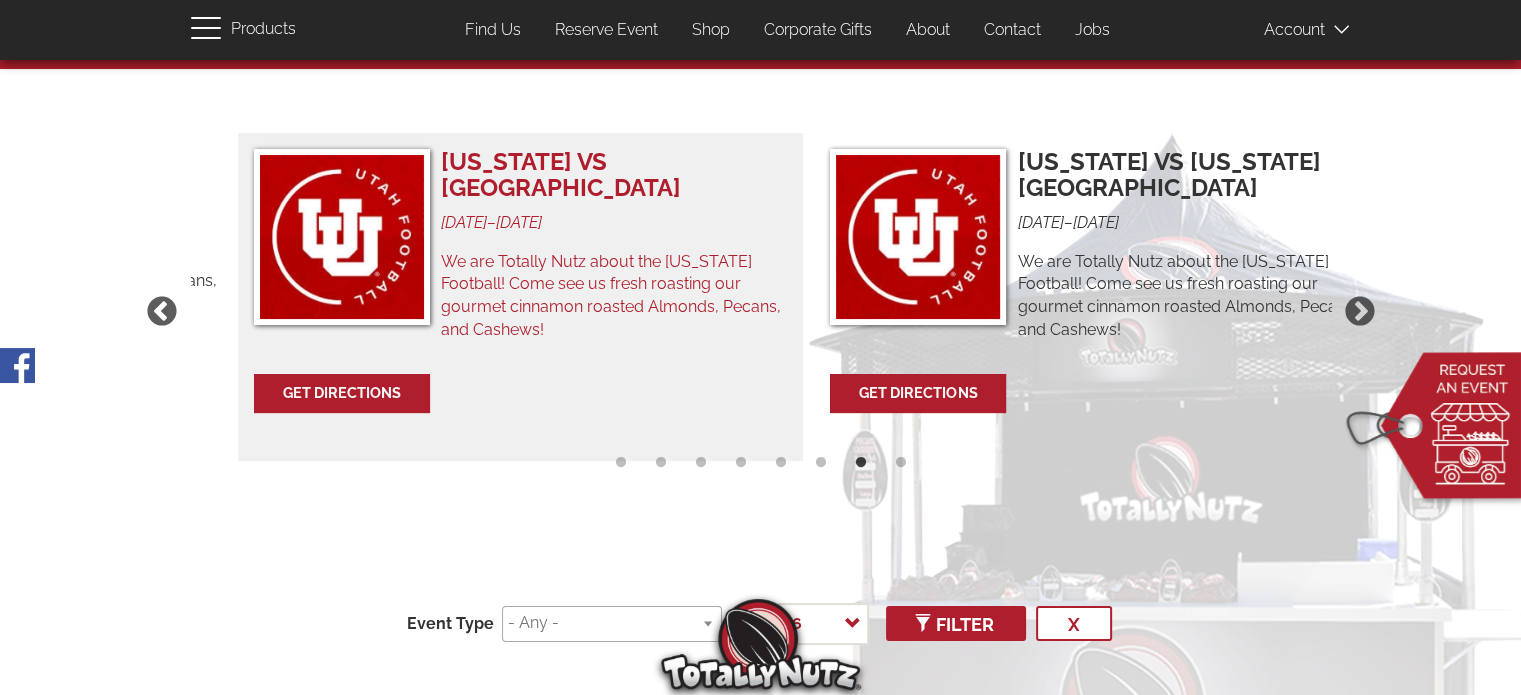 drag, startPoint x: 460, startPoint y: 231, endPoint x: 858, endPoint y: 311, distance: 405.9606 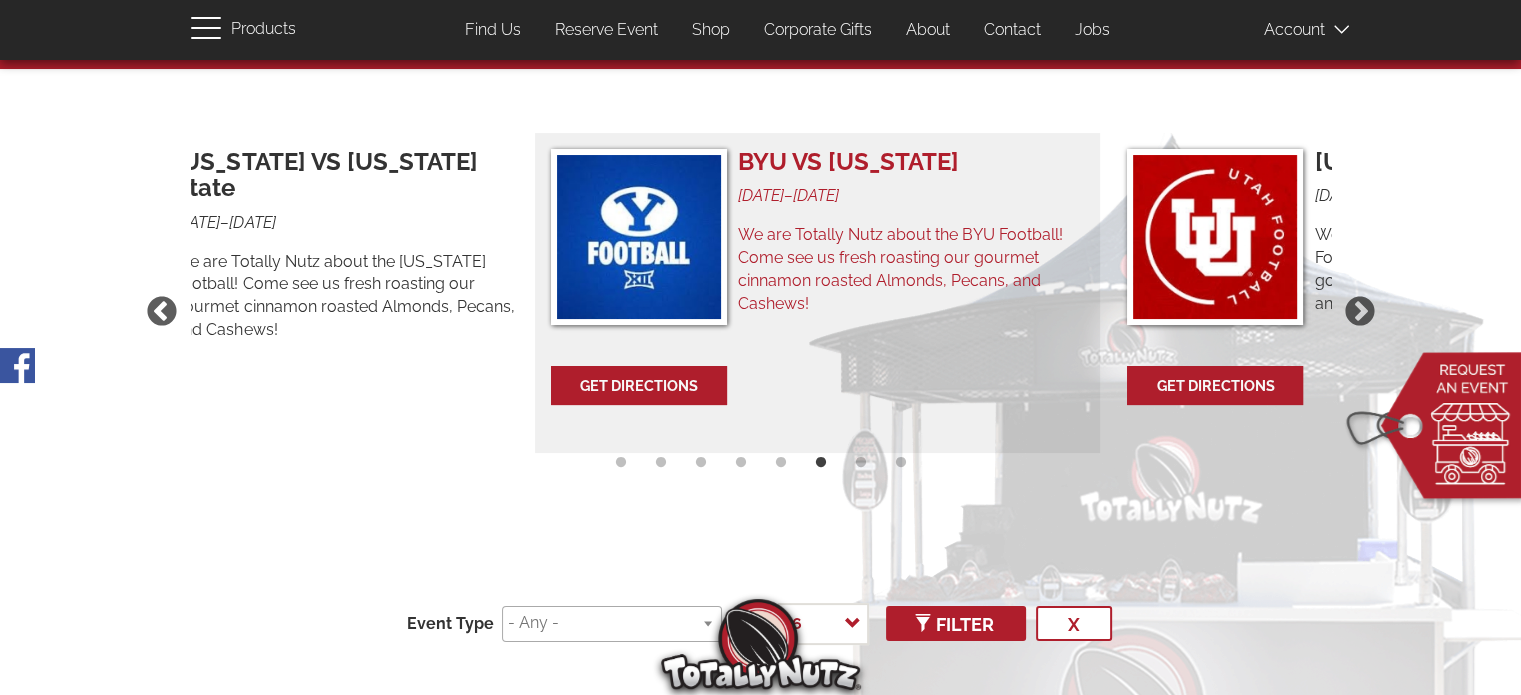 drag, startPoint x: 459, startPoint y: 247, endPoint x: 928, endPoint y: 322, distance: 474.95895 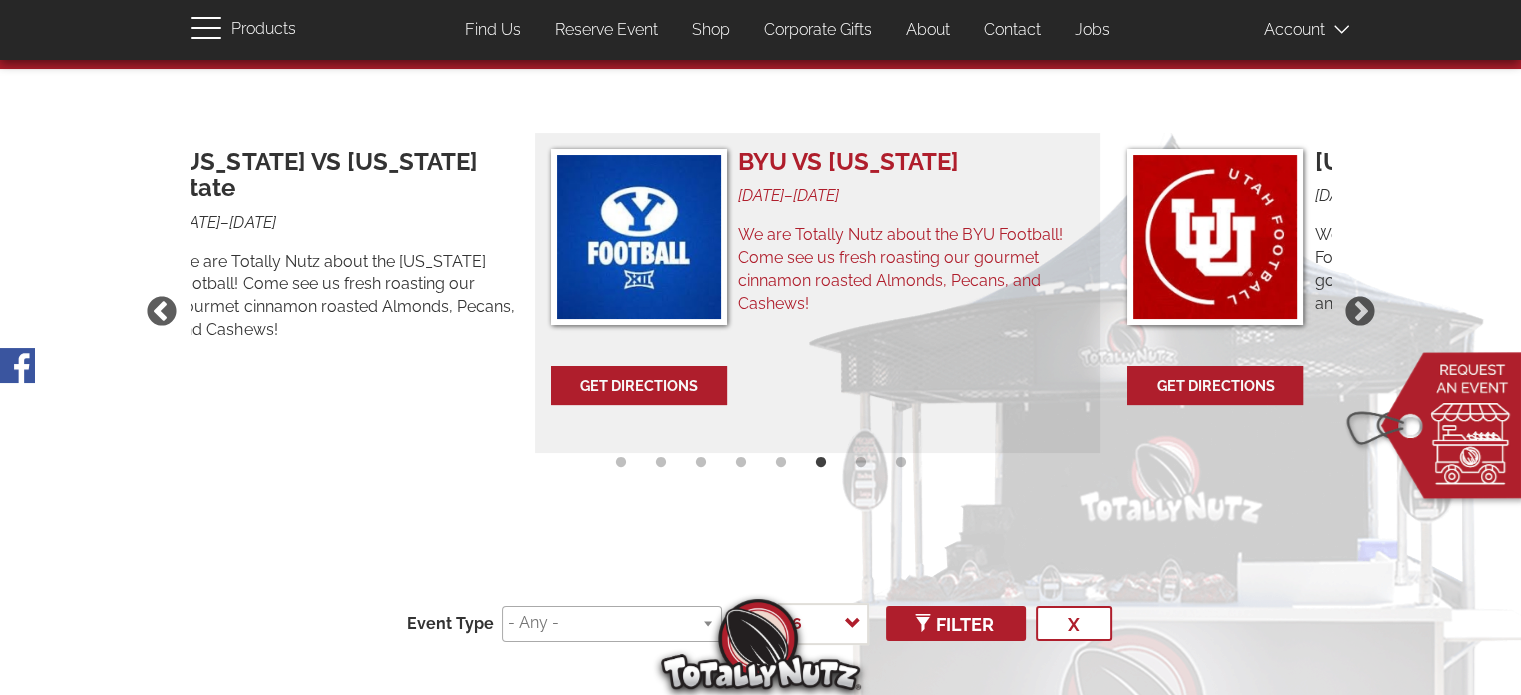click on "BYU VS UTAH 10/18/25  –  10/19/25
We are Totally Nutz about the BYU Football! Come see us fresh roasting our gourmet cinnamon roasted Almonds, Pecans, and Cashews!" at bounding box center (903, 241) 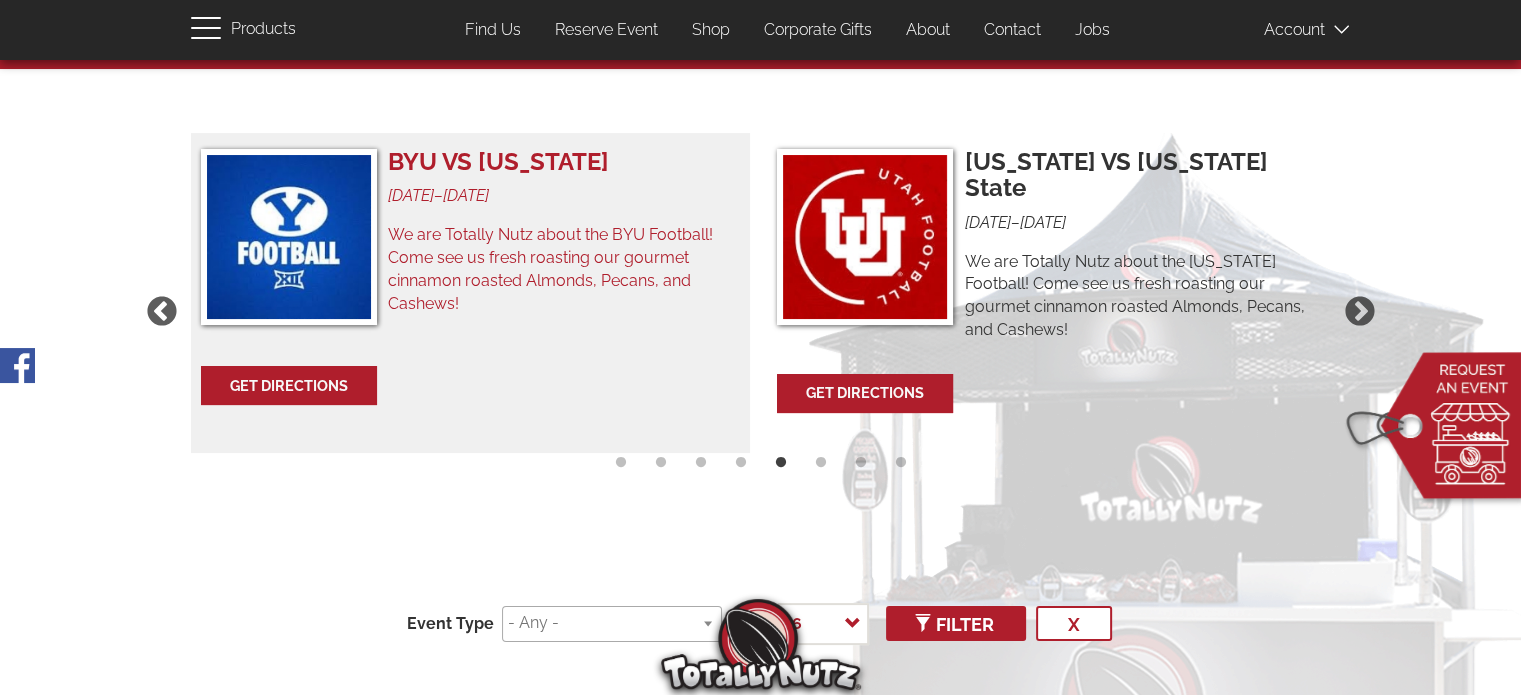 drag, startPoint x: 452, startPoint y: 303, endPoint x: 729, endPoint y: 279, distance: 278.03778 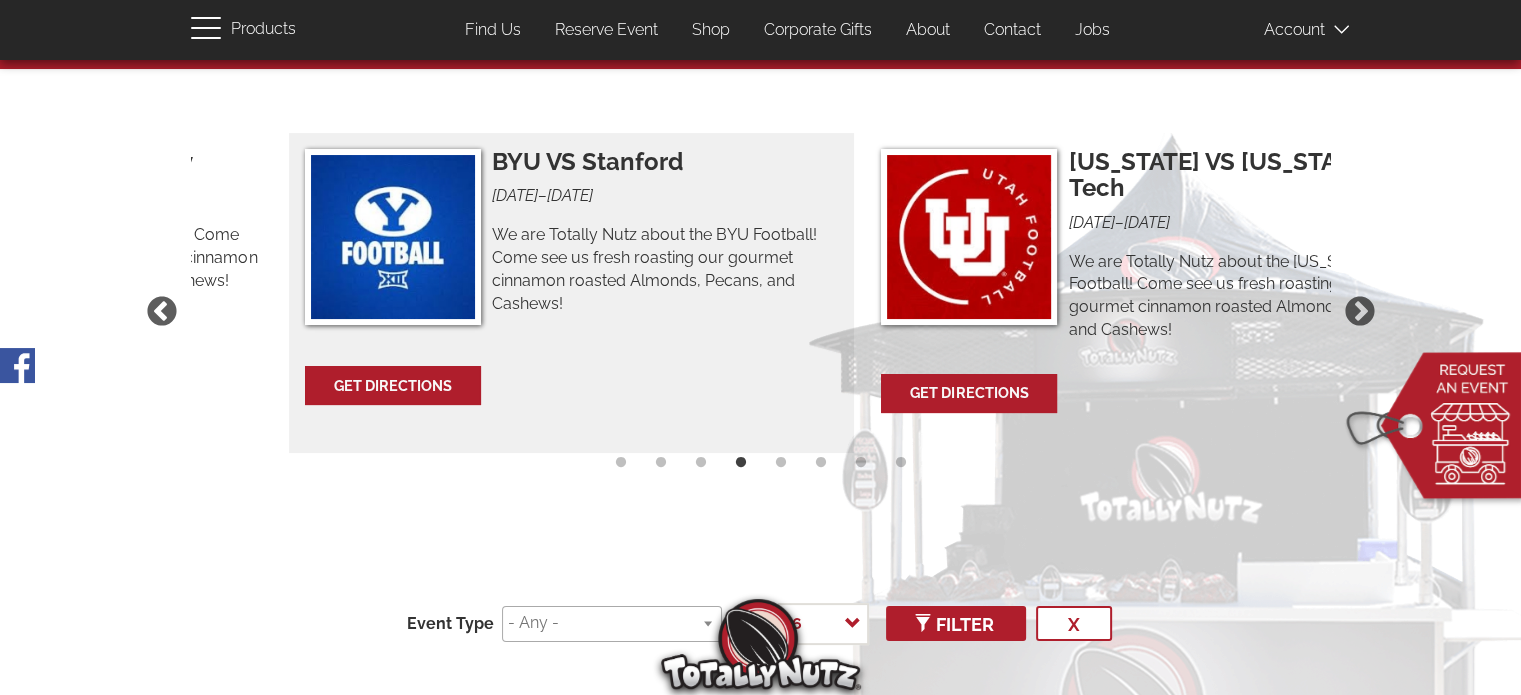 drag, startPoint x: 317, startPoint y: 231, endPoint x: 744, endPoint y: 263, distance: 428.1974 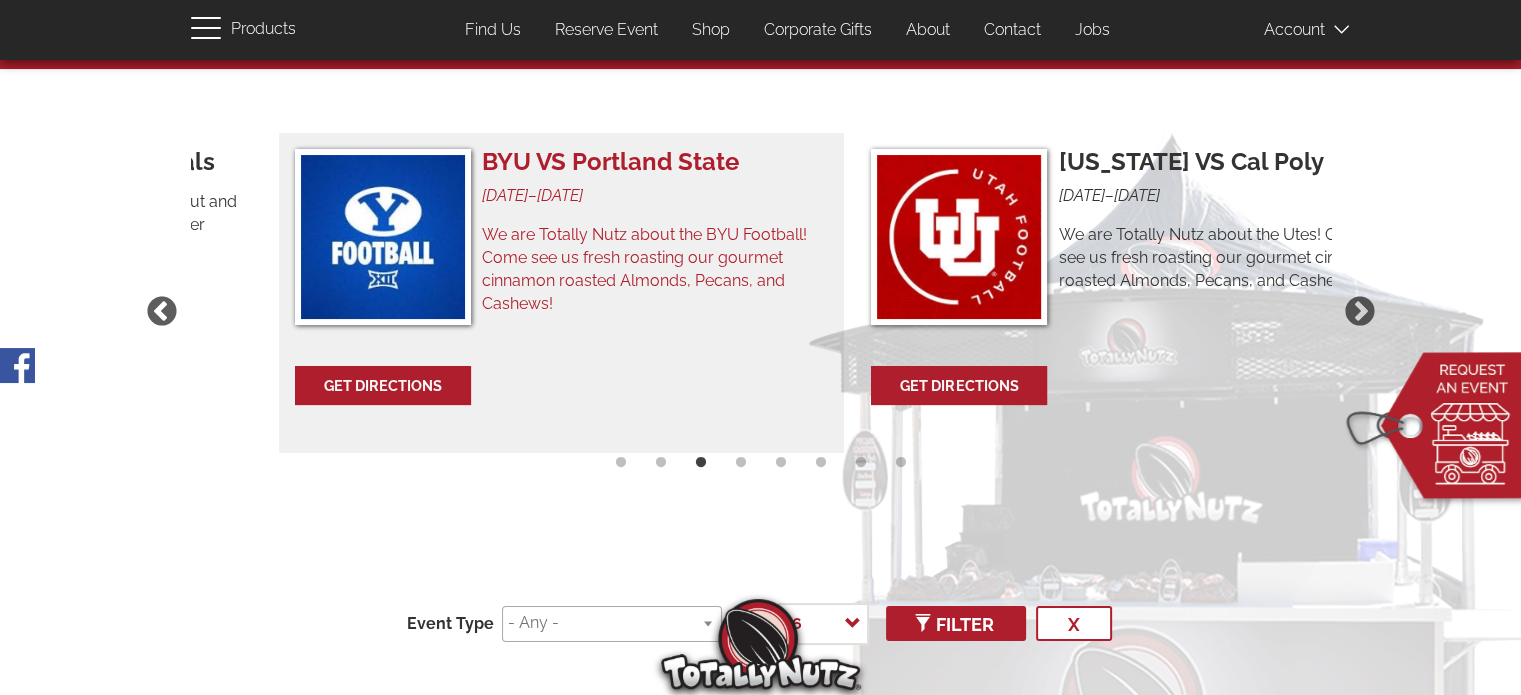 drag, startPoint x: 565, startPoint y: 267, endPoint x: 703, endPoint y: 295, distance: 140.81194 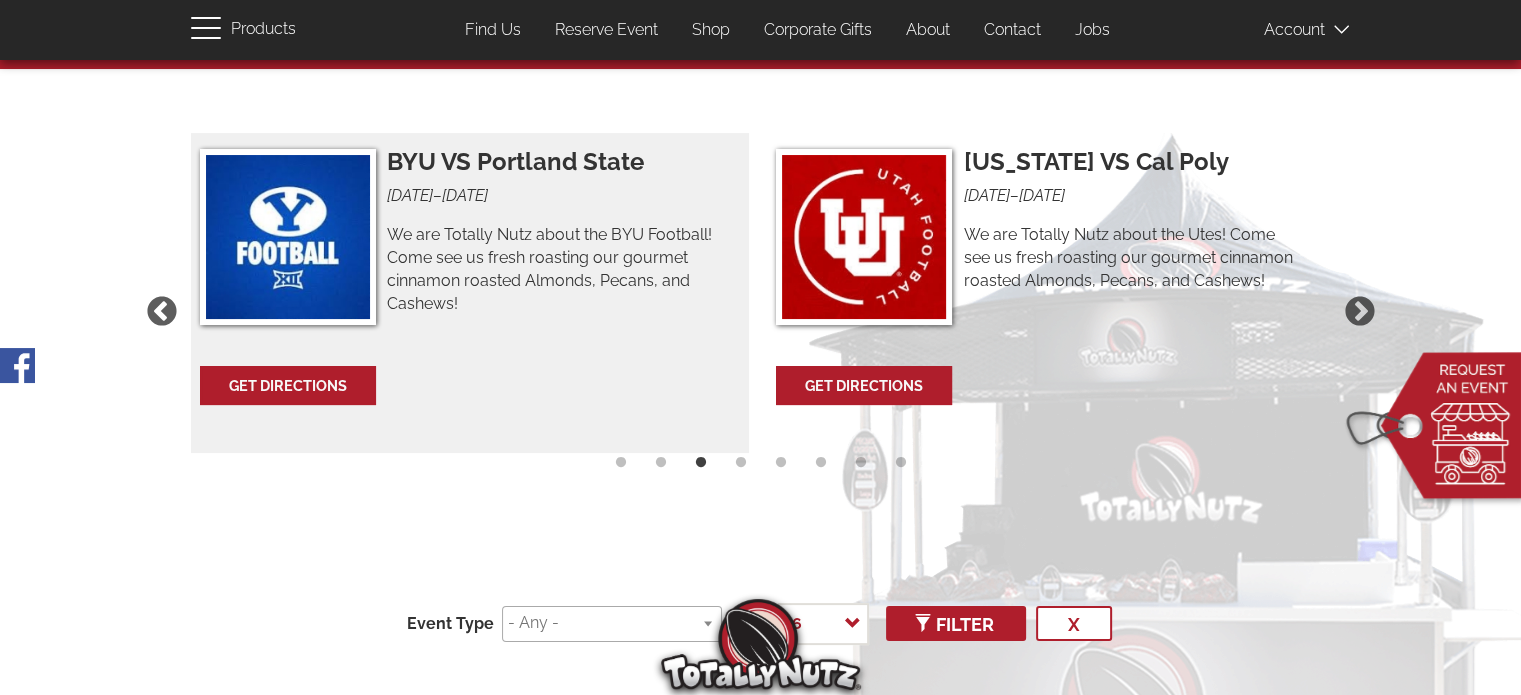 drag, startPoint x: 366, startPoint y: 234, endPoint x: 758, endPoint y: 305, distance: 398.37796 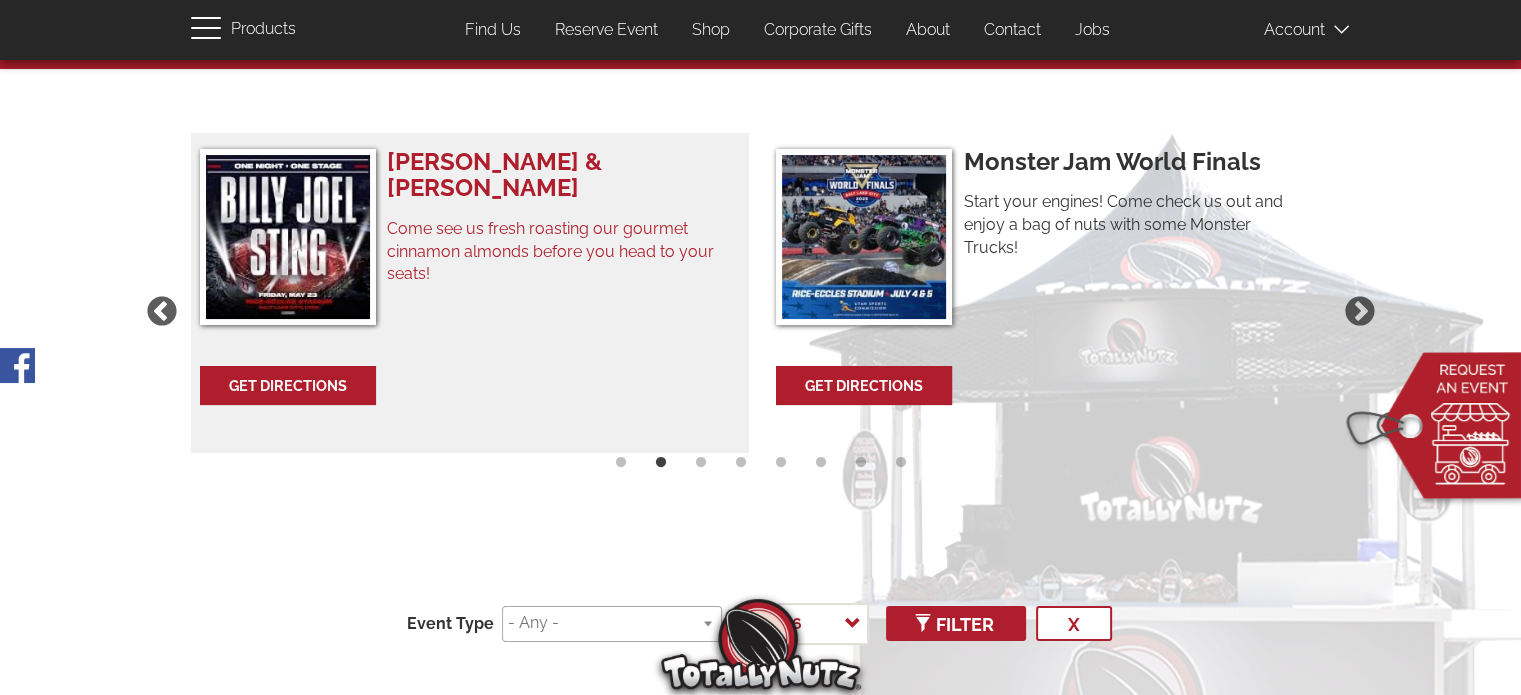 click on "Billy Joel & Sting 5/23/25  –  5/24/25
Come see us fresh roasting our gourmet cinnamon almonds before you head to your seats!" at bounding box center [552, 241] 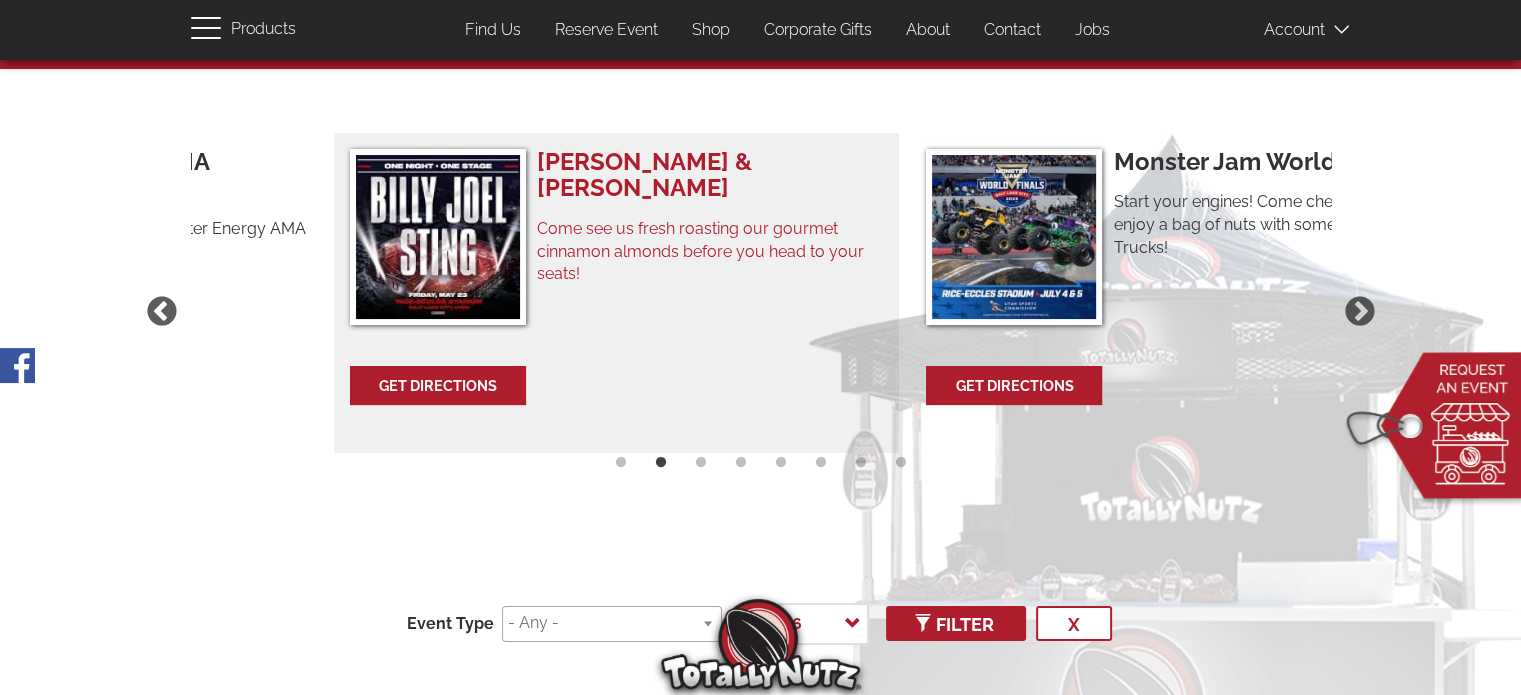 drag, startPoint x: 512, startPoint y: 279, endPoint x: 651, endPoint y: 311, distance: 142.6359 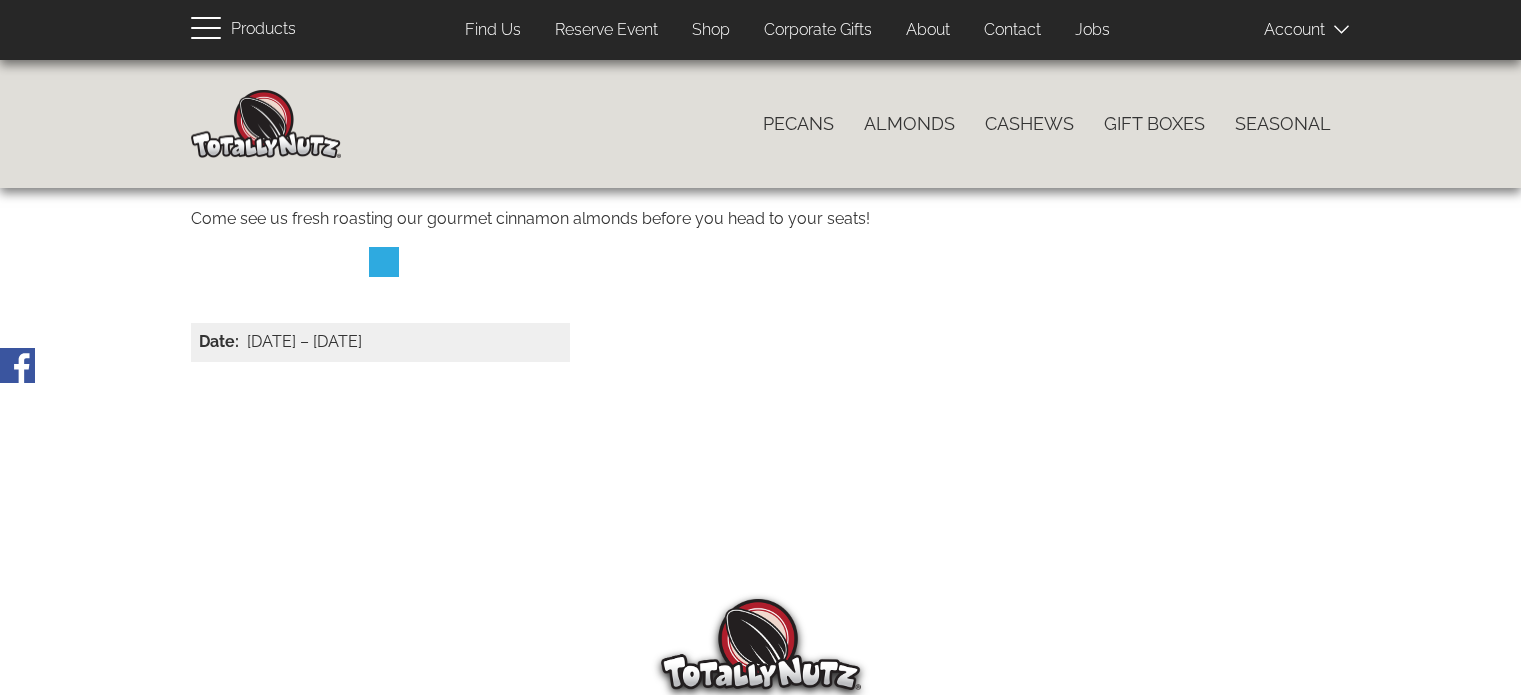 scroll, scrollTop: 0, scrollLeft: 0, axis: both 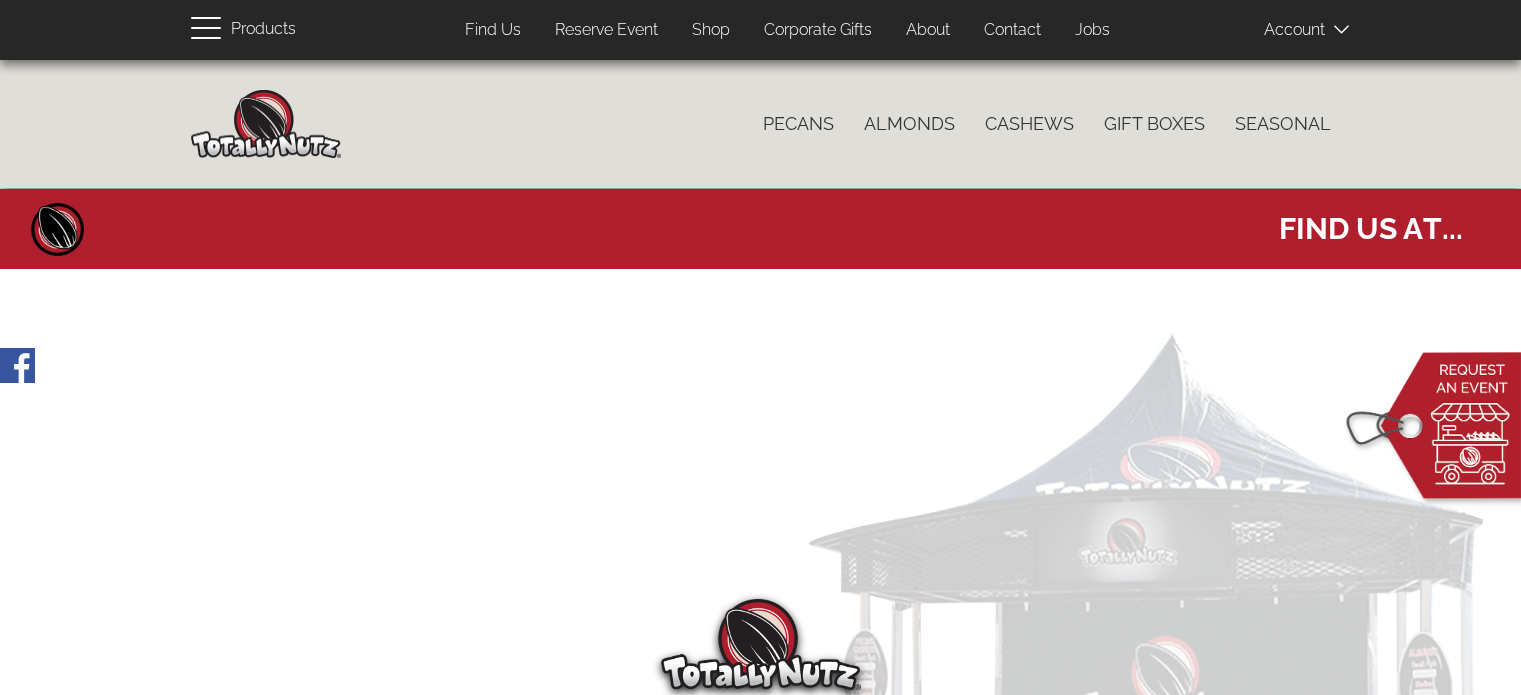 select 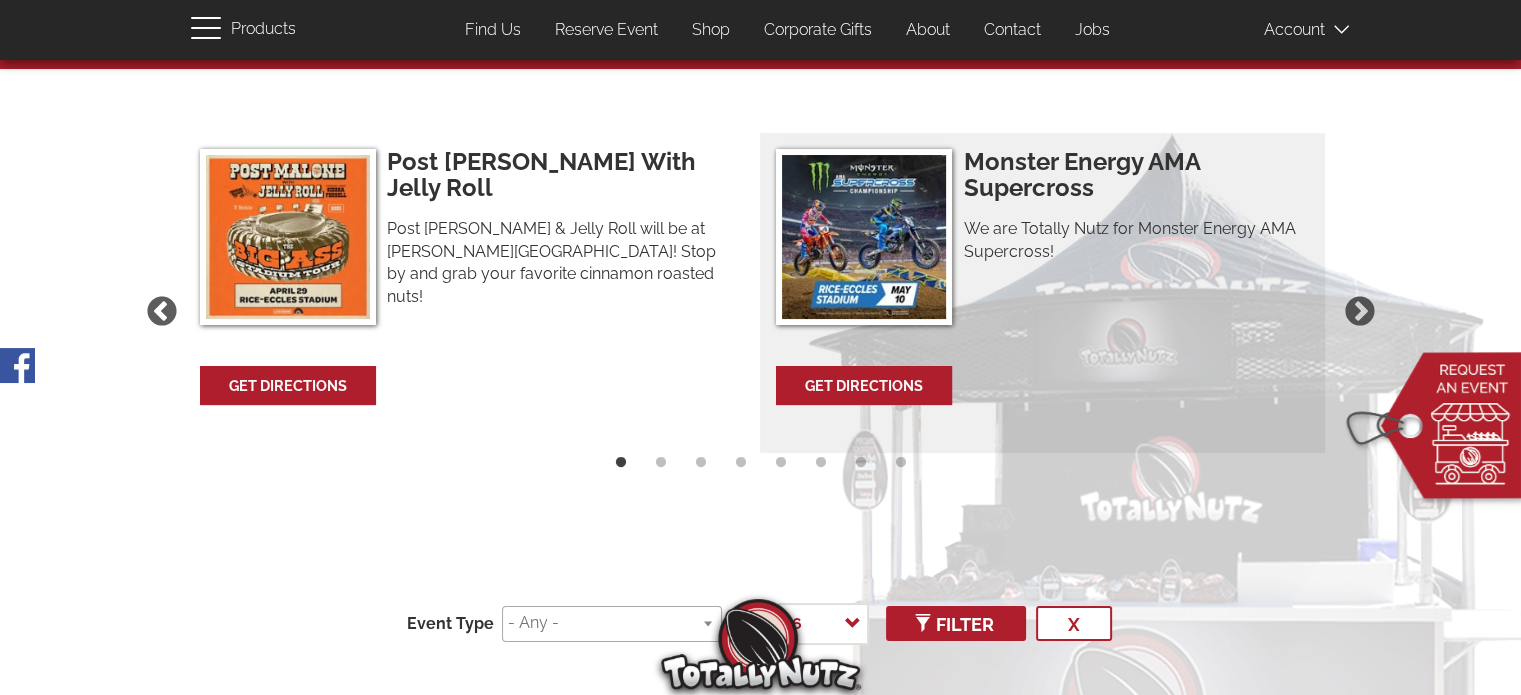 click at bounding box center (864, 237) 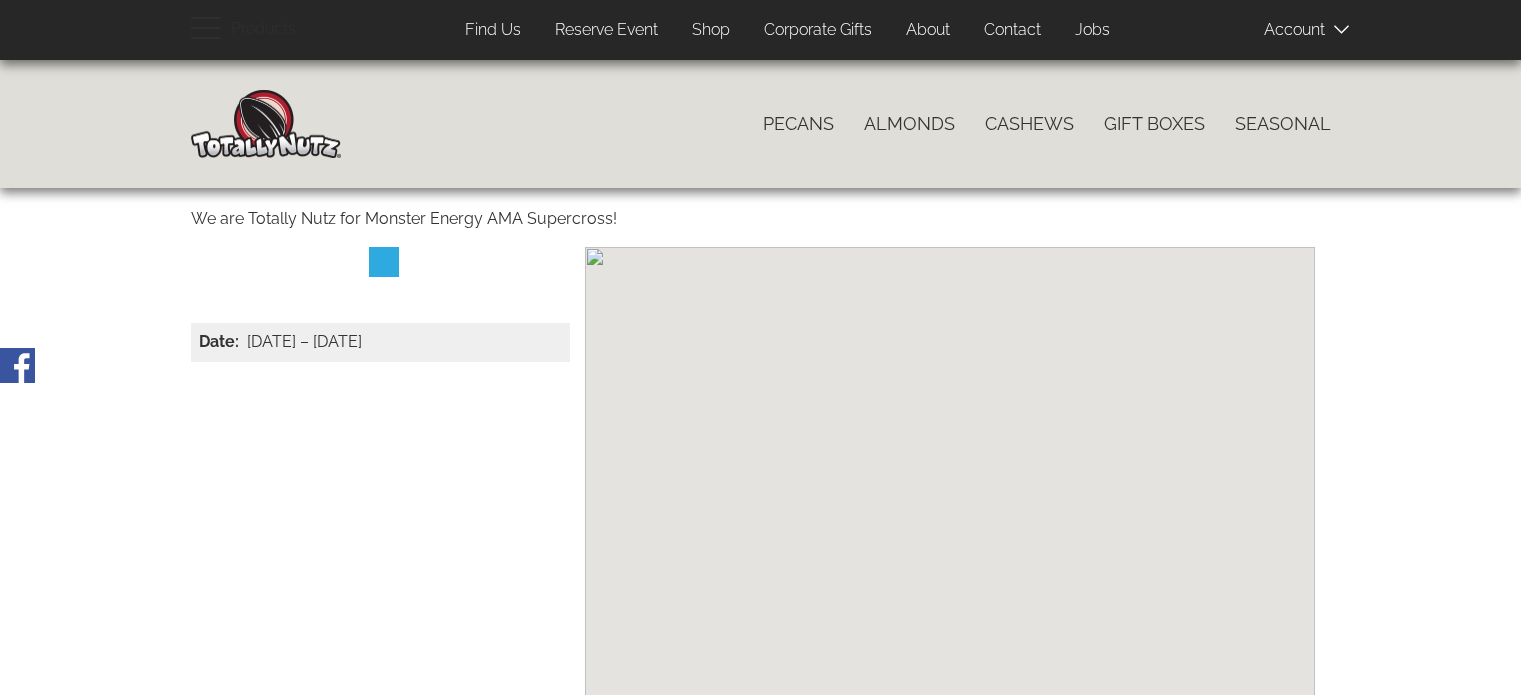 scroll, scrollTop: 0, scrollLeft: 0, axis: both 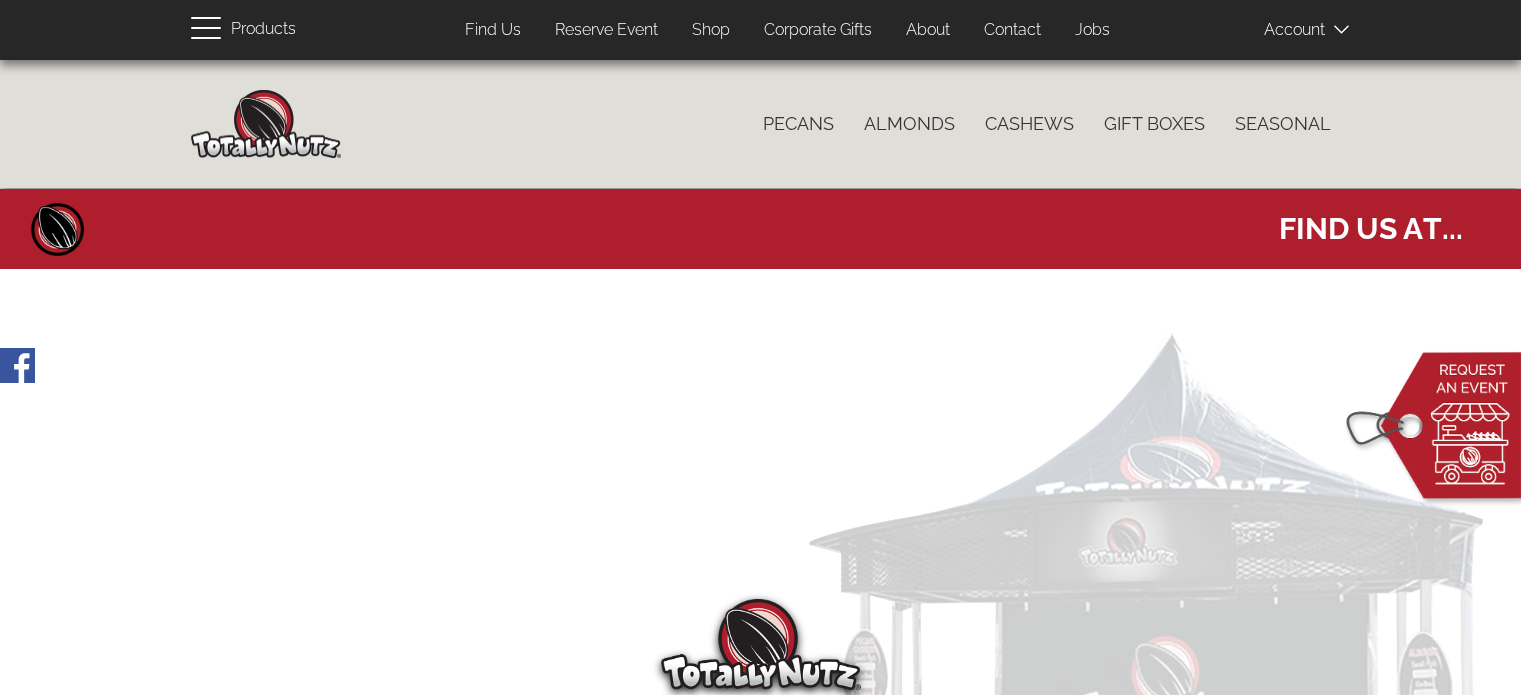 select 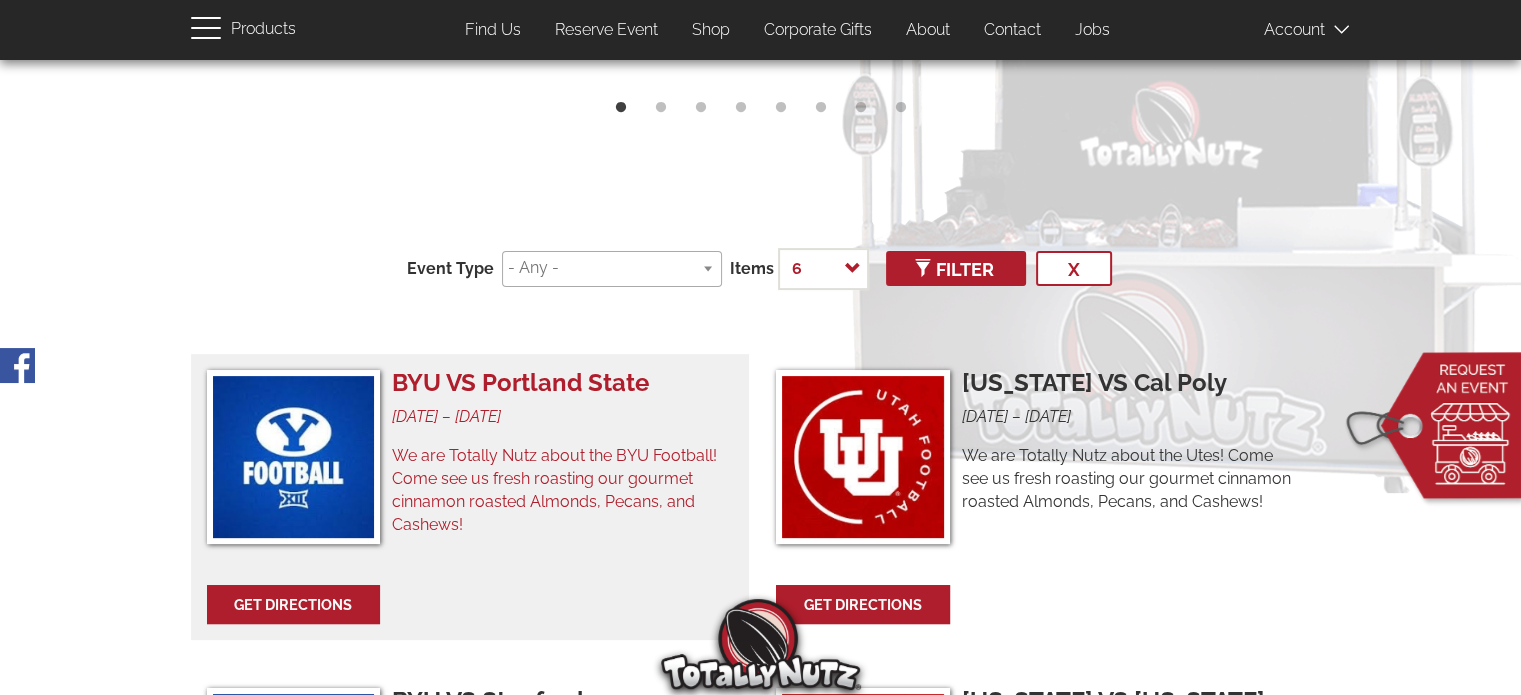 scroll, scrollTop: 600, scrollLeft: 0, axis: vertical 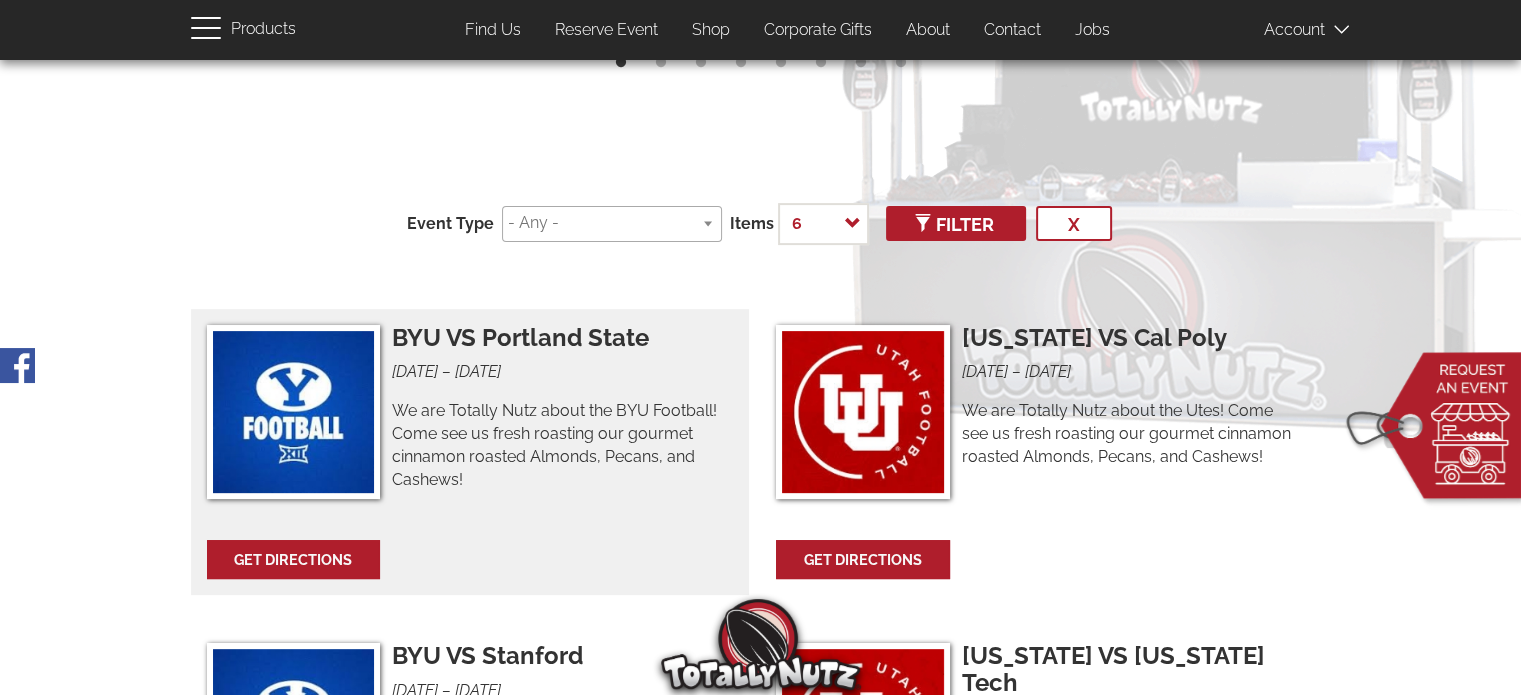 click at bounding box center [294, 412] 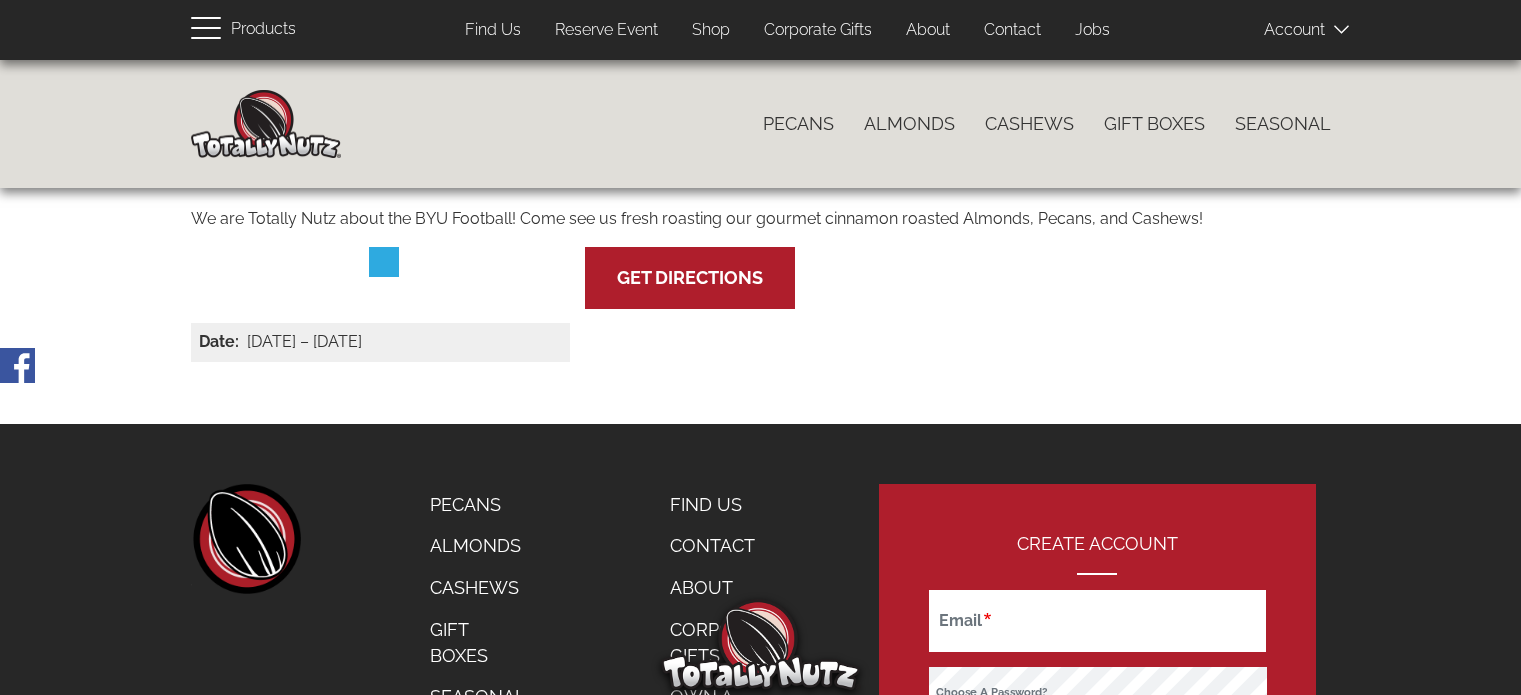scroll, scrollTop: 0, scrollLeft: 0, axis: both 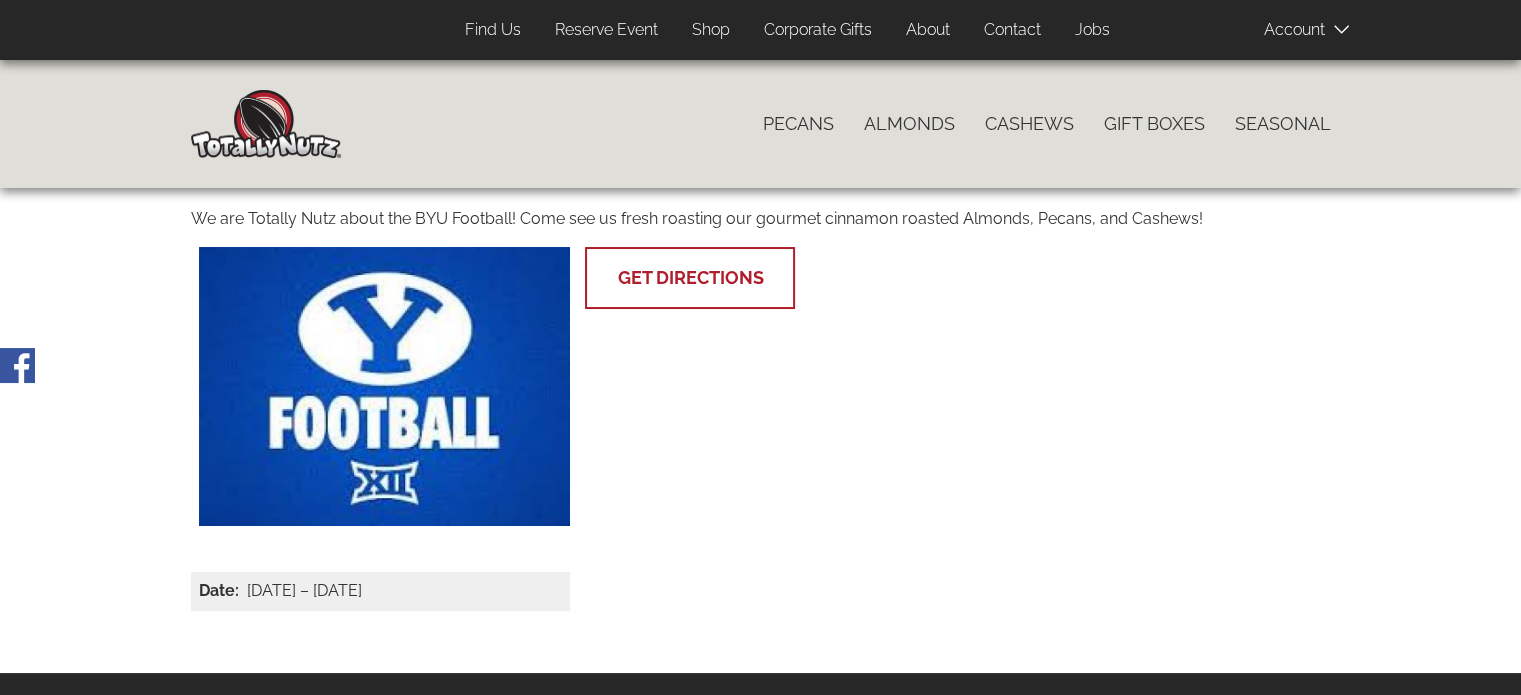 click on "[STREET_ADDRESS]
Get Directions" at bounding box center [690, 278] 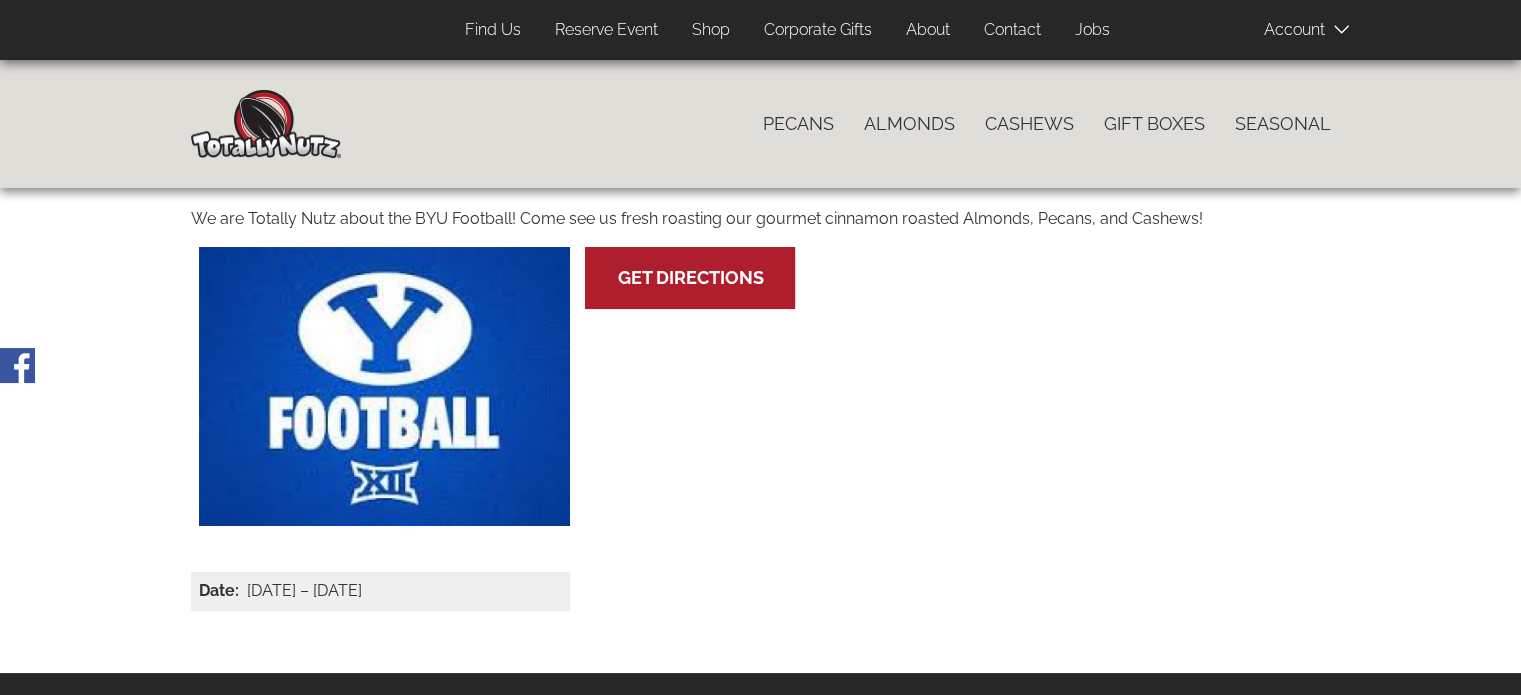 click on "Corporate Gifts" at bounding box center [818, 30] 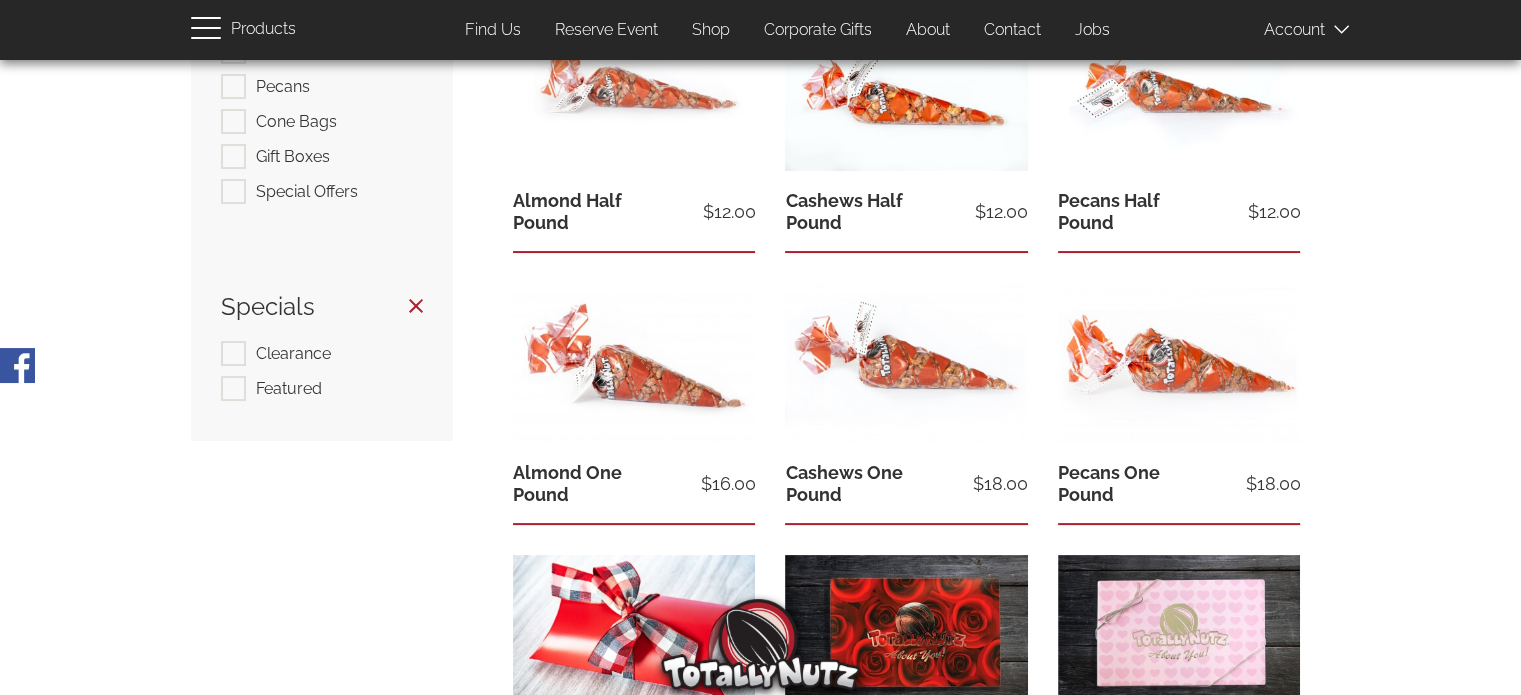 scroll, scrollTop: 0, scrollLeft: 0, axis: both 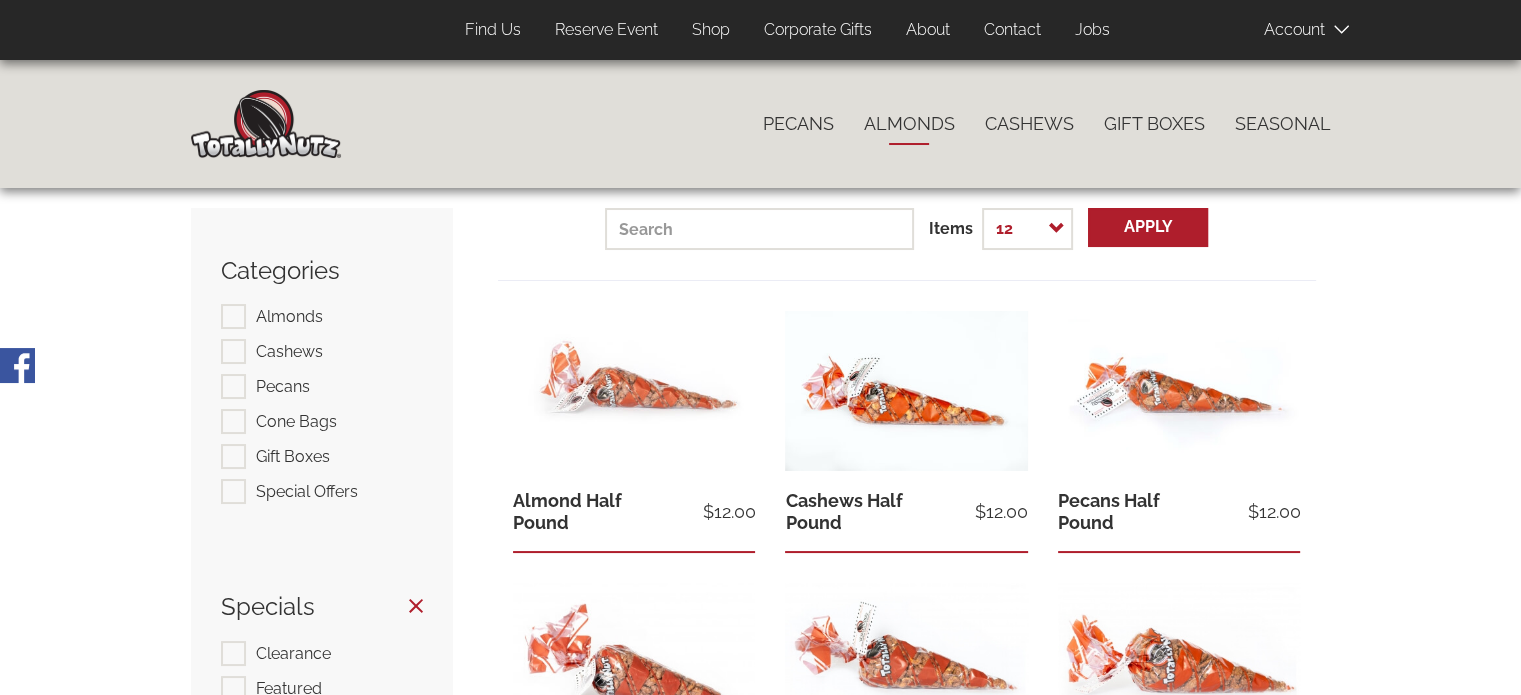 click on "Almonds" at bounding box center [909, 124] 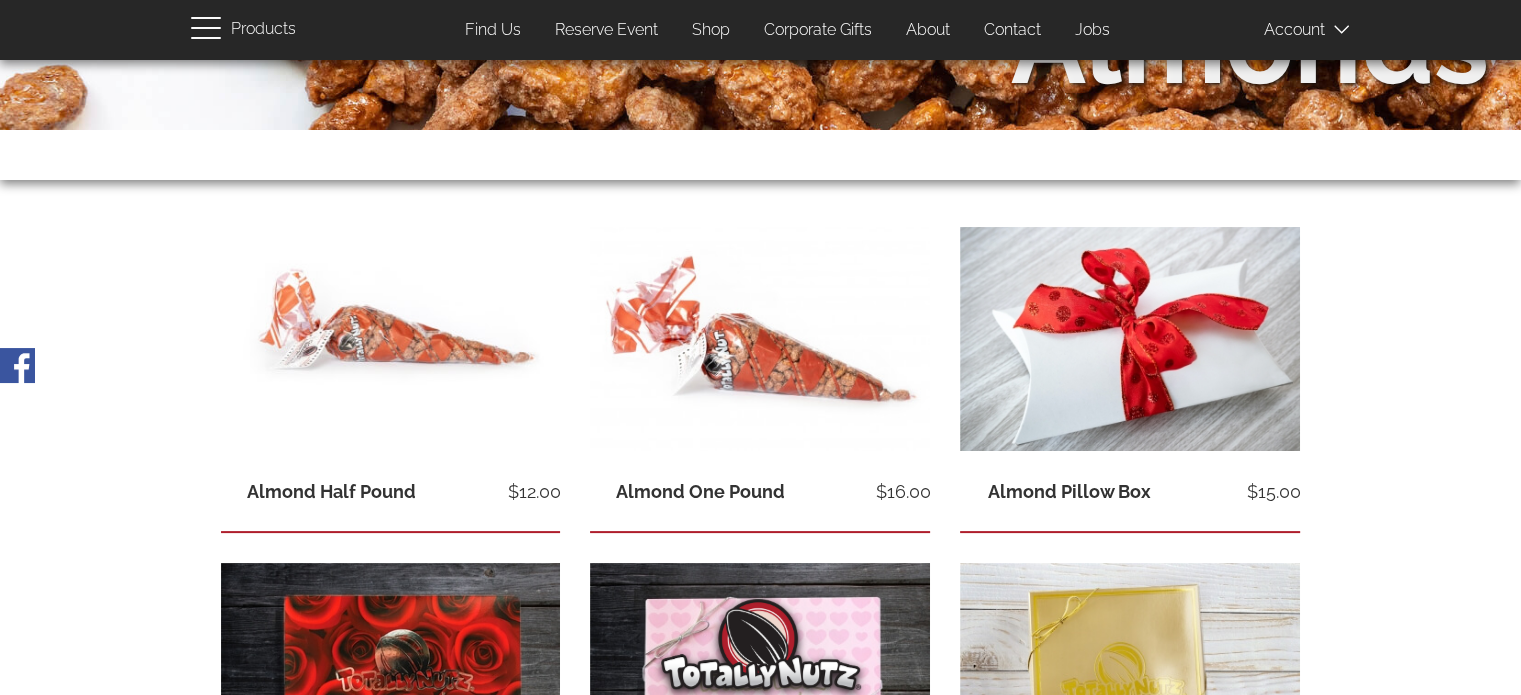 scroll, scrollTop: 300, scrollLeft: 0, axis: vertical 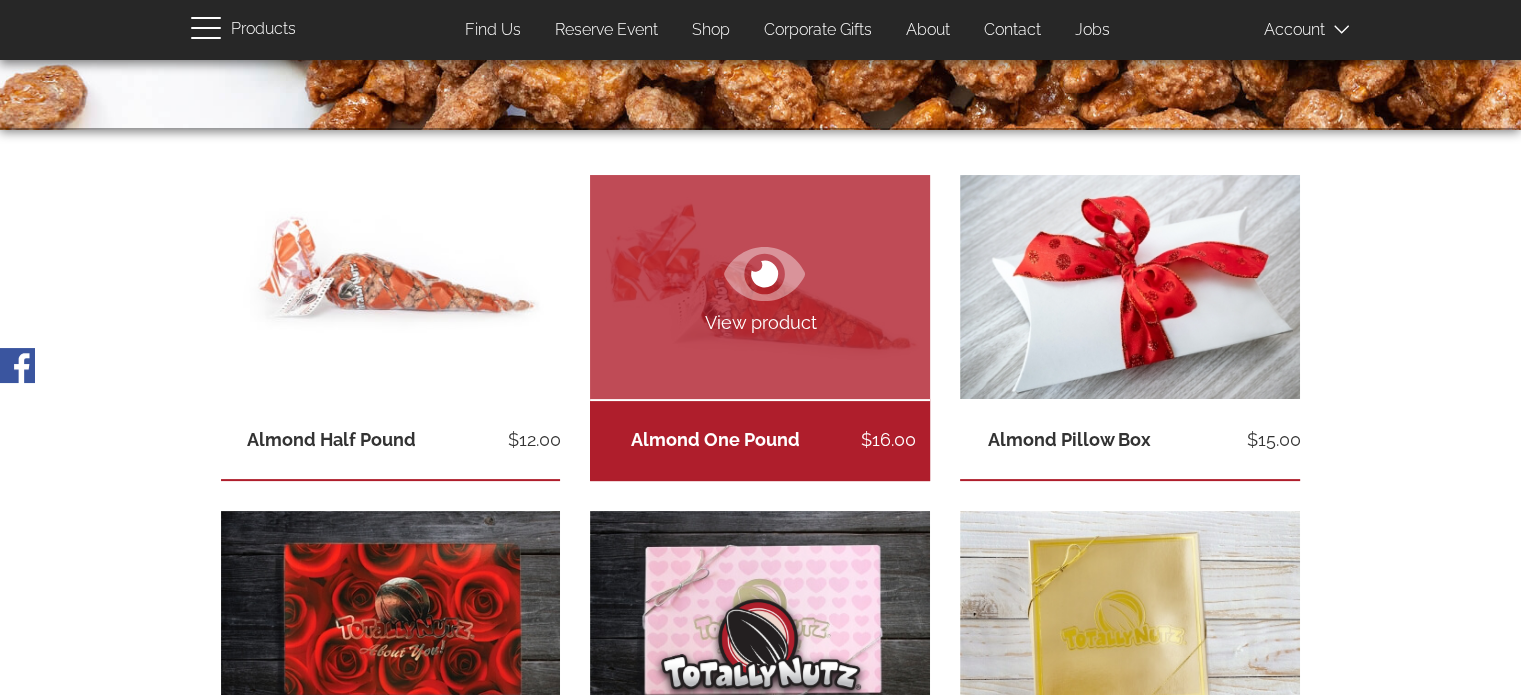 click on "View product" at bounding box center [760, 287] 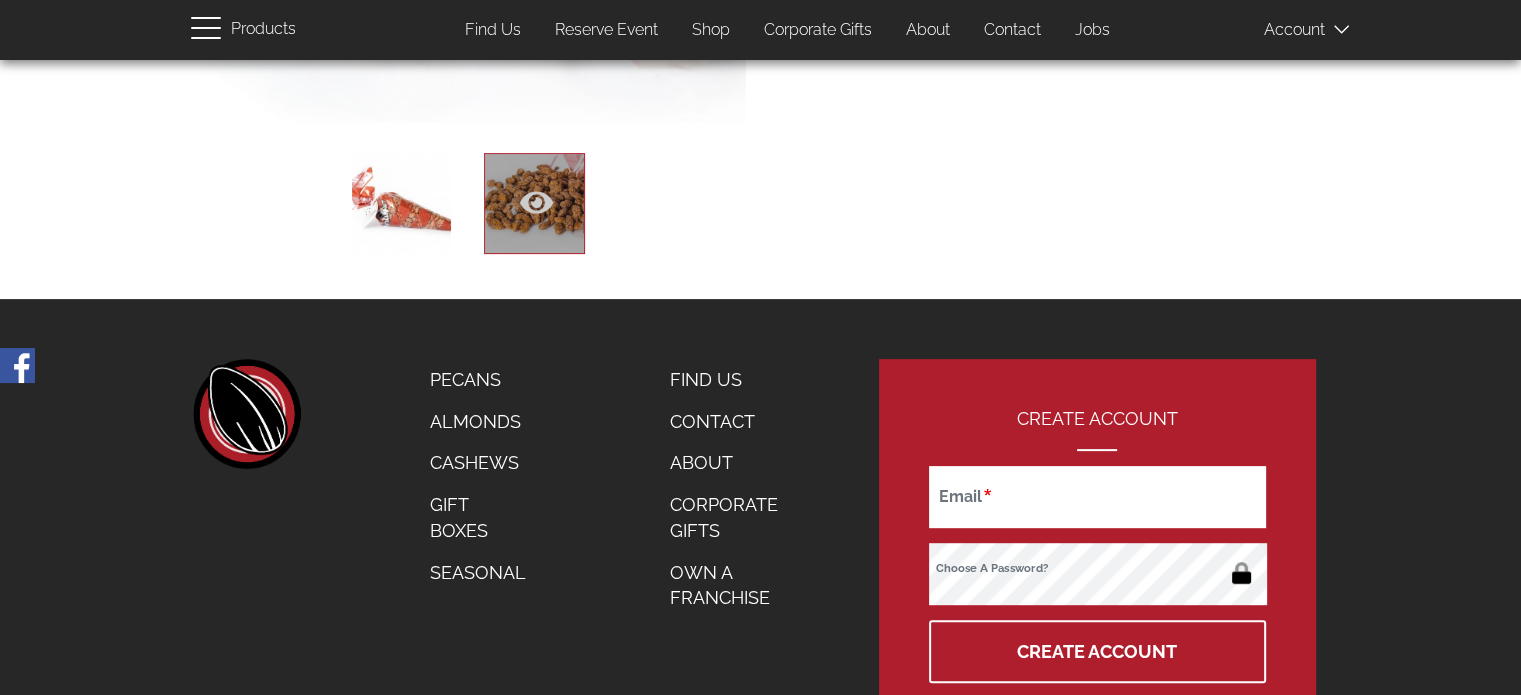 scroll, scrollTop: 200, scrollLeft: 0, axis: vertical 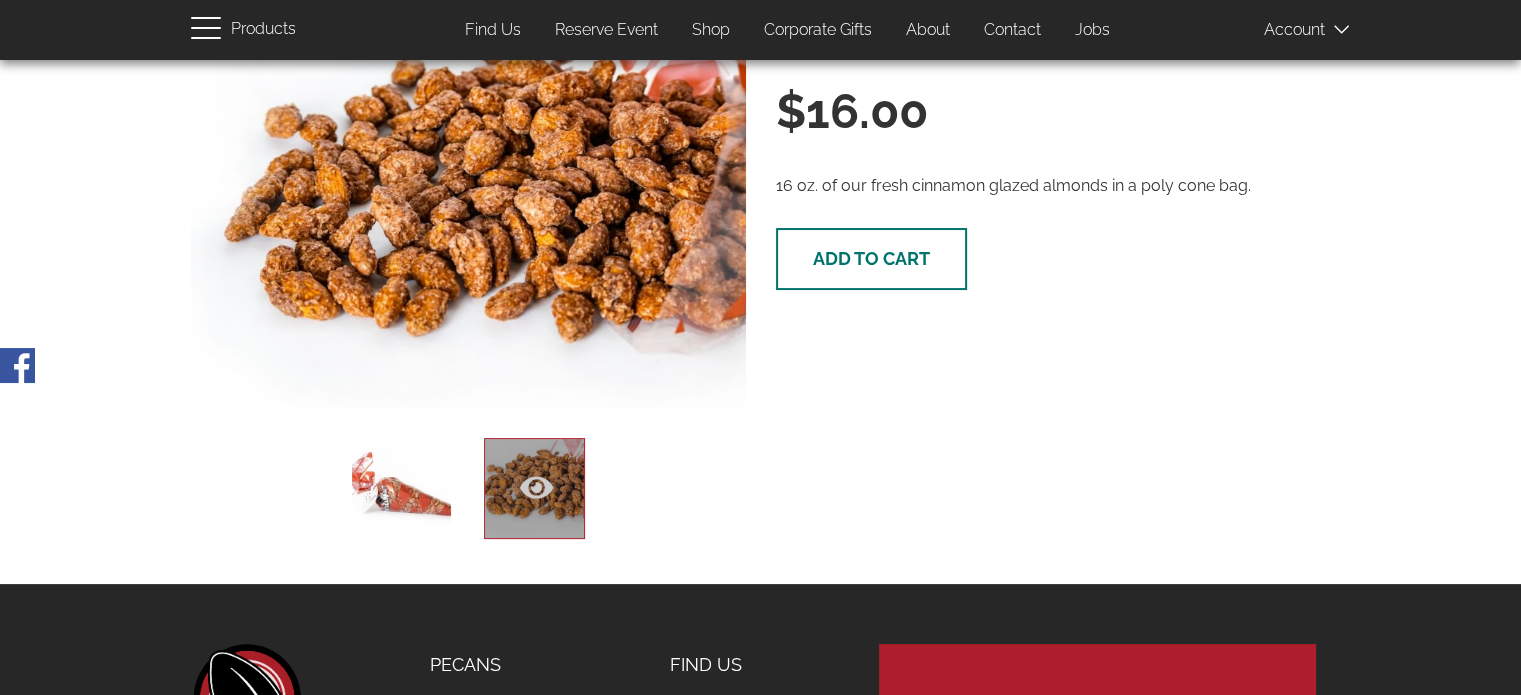 click on "Add to cart" at bounding box center [871, 259] 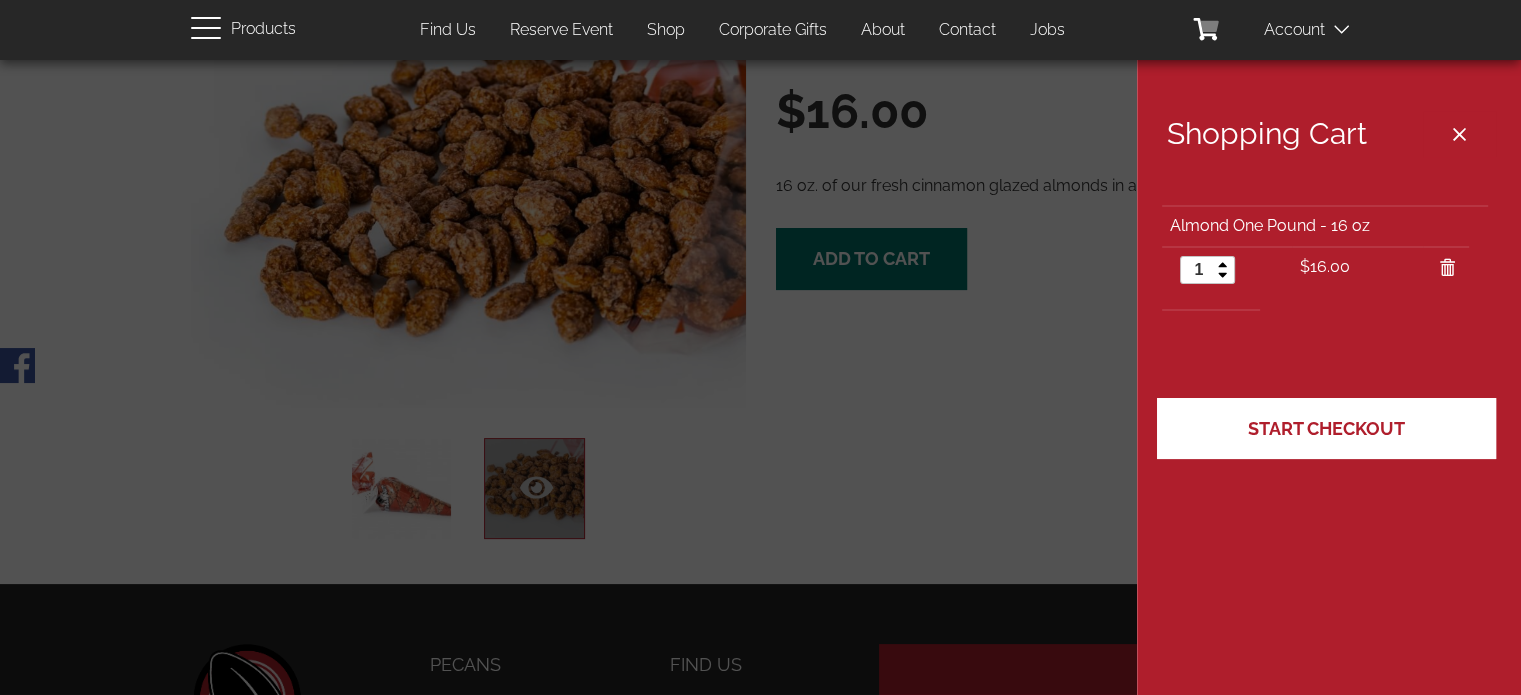 click on "Start Checkout" at bounding box center [1326, 428] 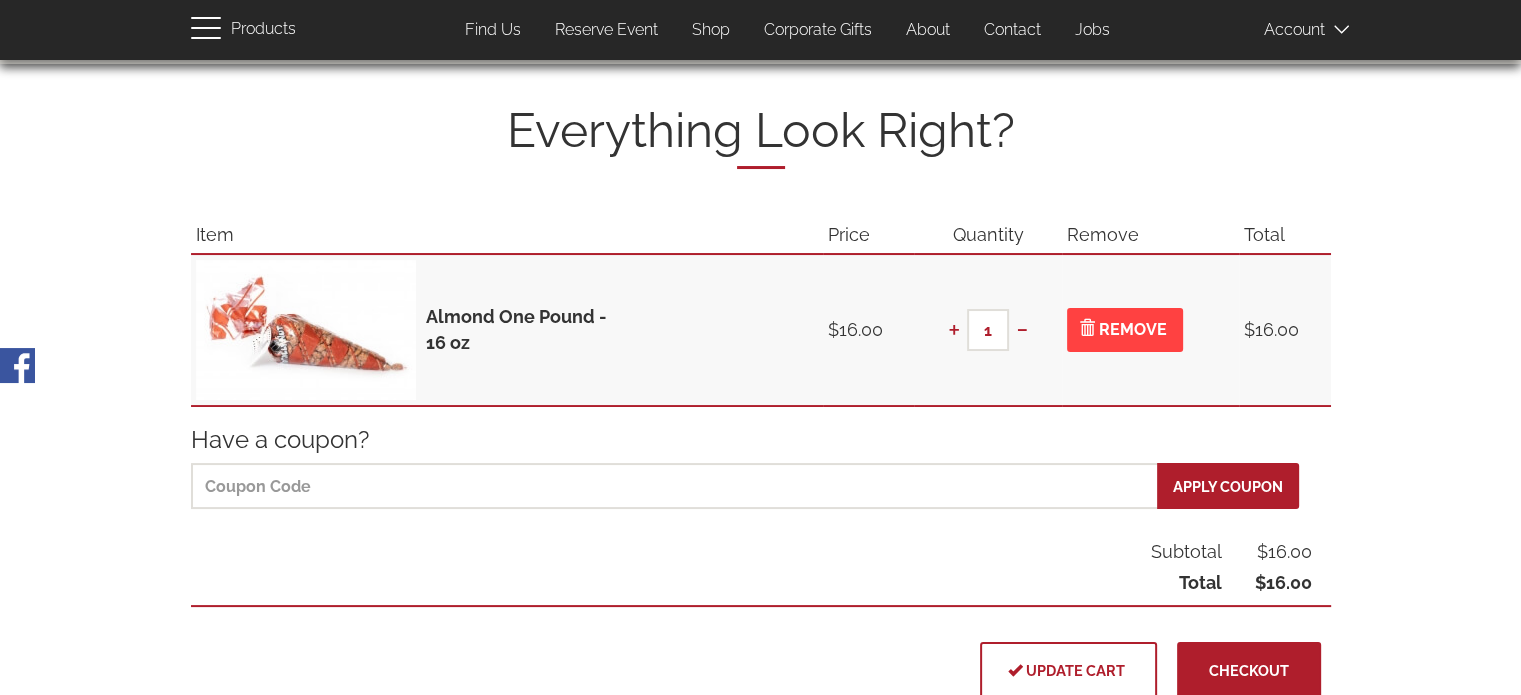 scroll, scrollTop: 200, scrollLeft: 0, axis: vertical 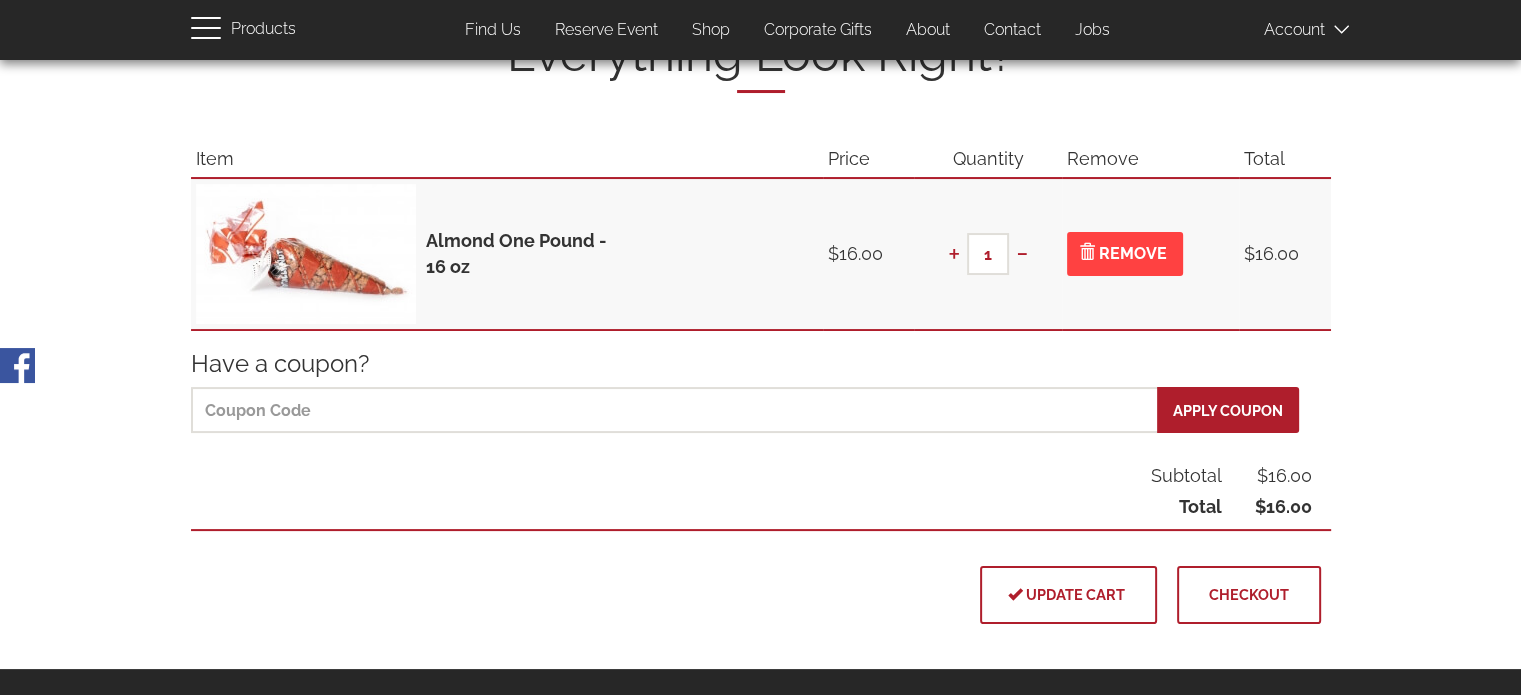 click on "Checkout" at bounding box center [1249, 594] 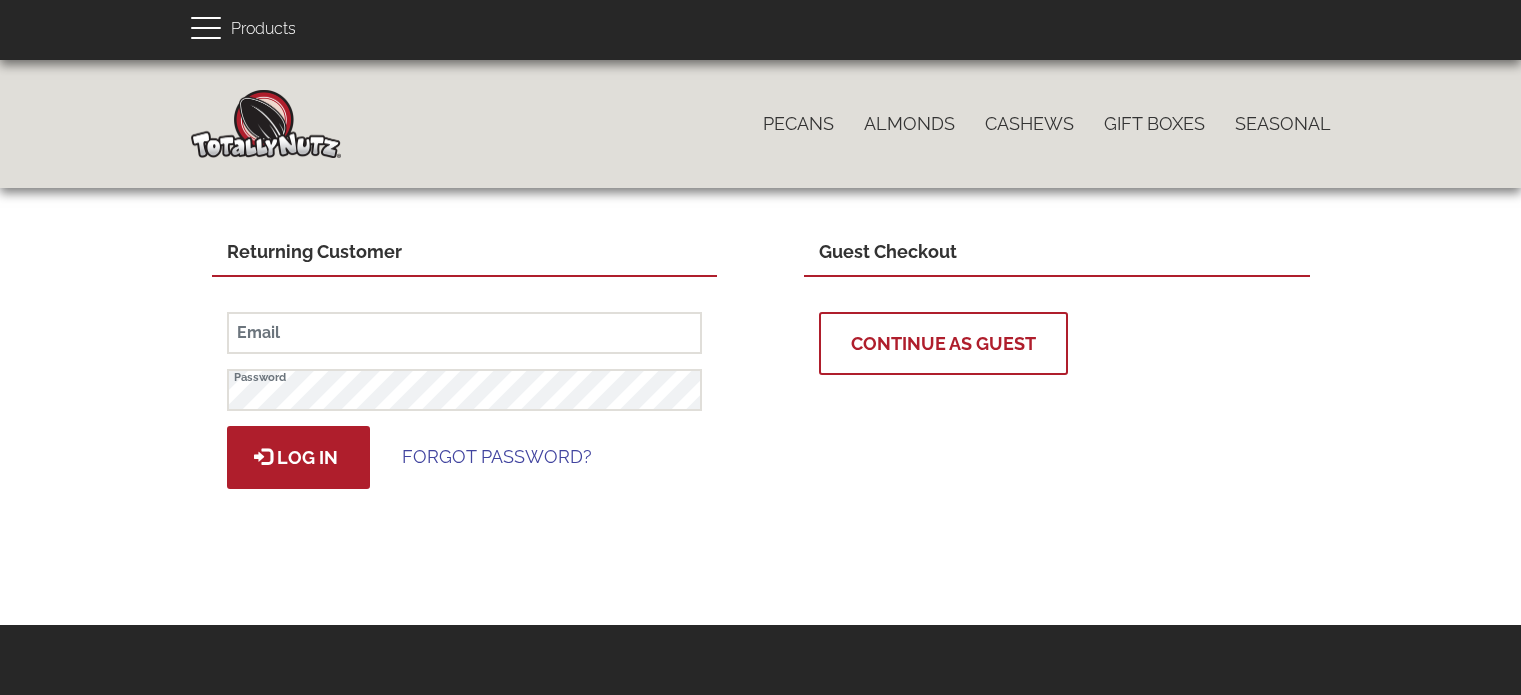 scroll, scrollTop: 0, scrollLeft: 0, axis: both 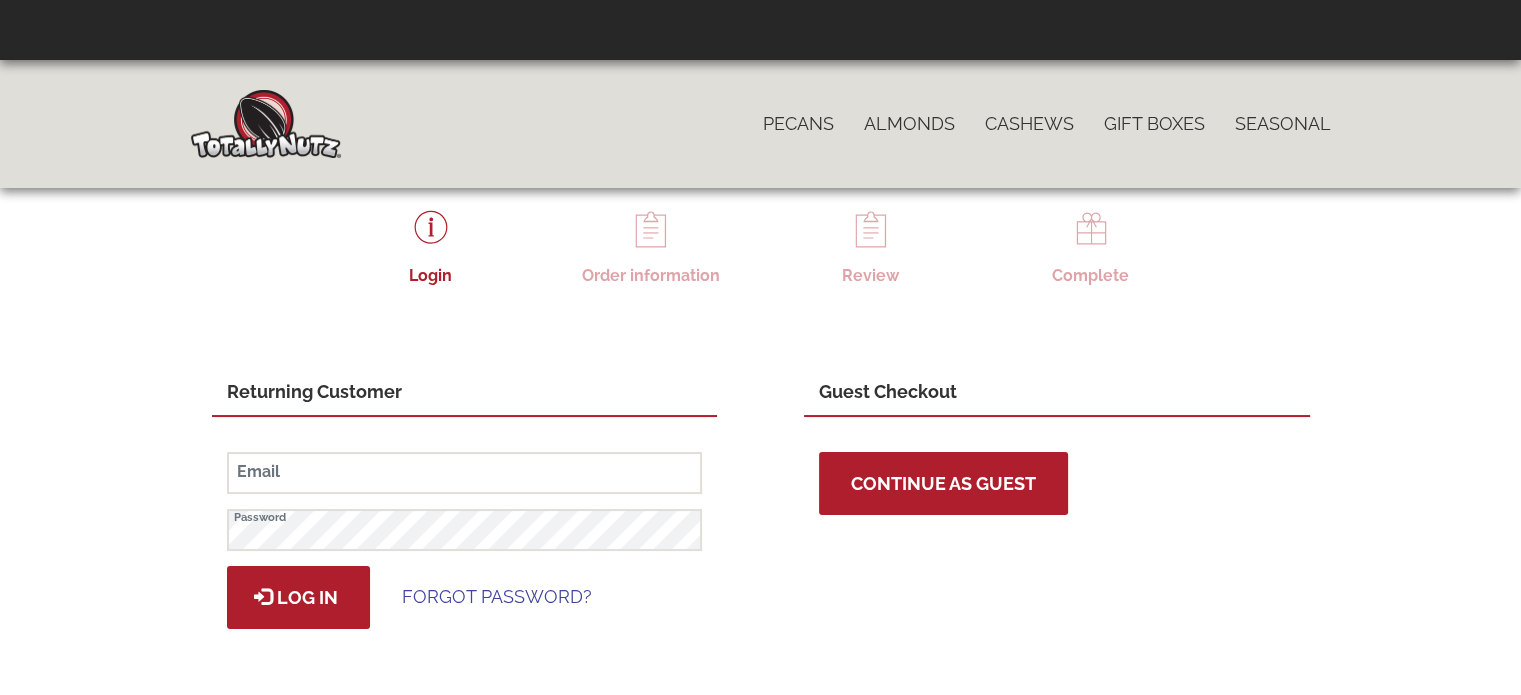 click on "Continue as Guest" at bounding box center (943, 483) 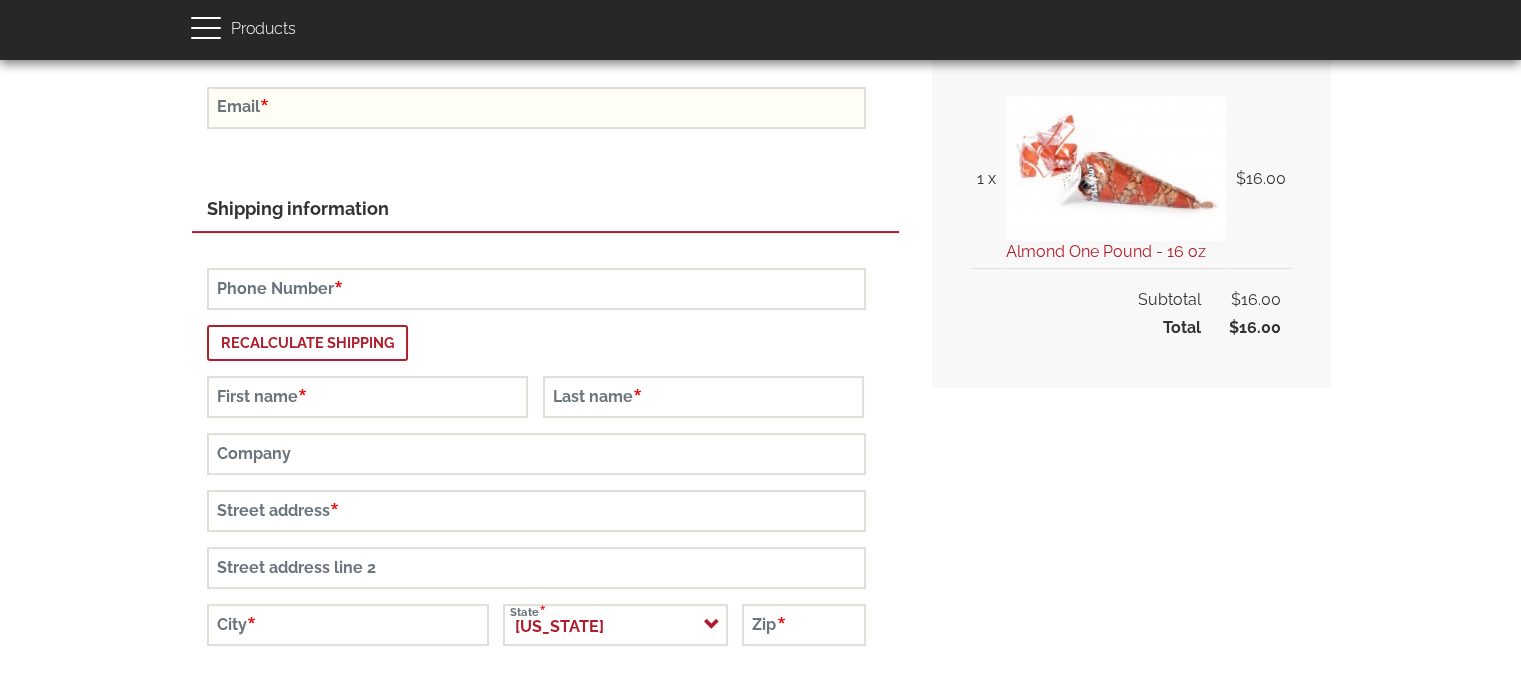 scroll, scrollTop: 192, scrollLeft: 0, axis: vertical 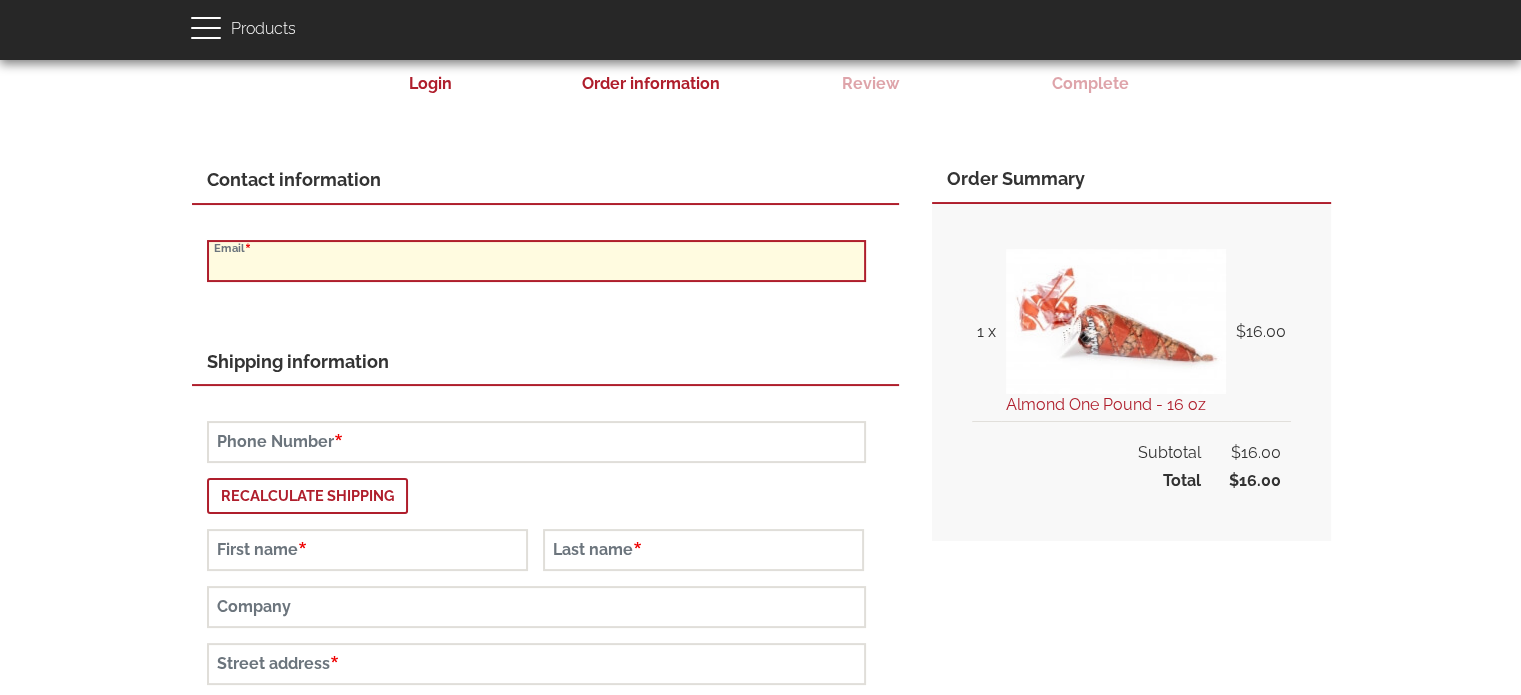 drag, startPoint x: 313, startPoint y: 279, endPoint x: 324, endPoint y: 273, distance: 12.529964 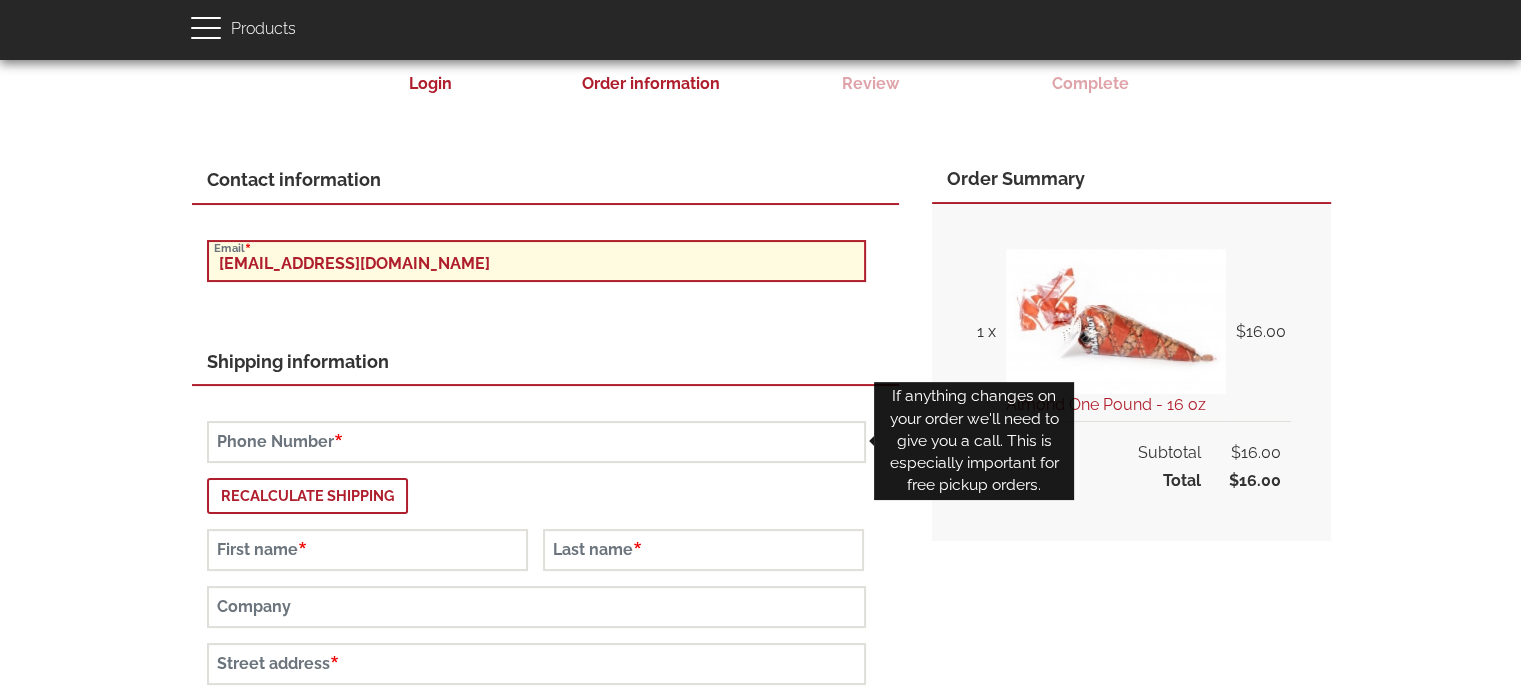 type on "[EMAIL_ADDRESS][DOMAIN_NAME]" 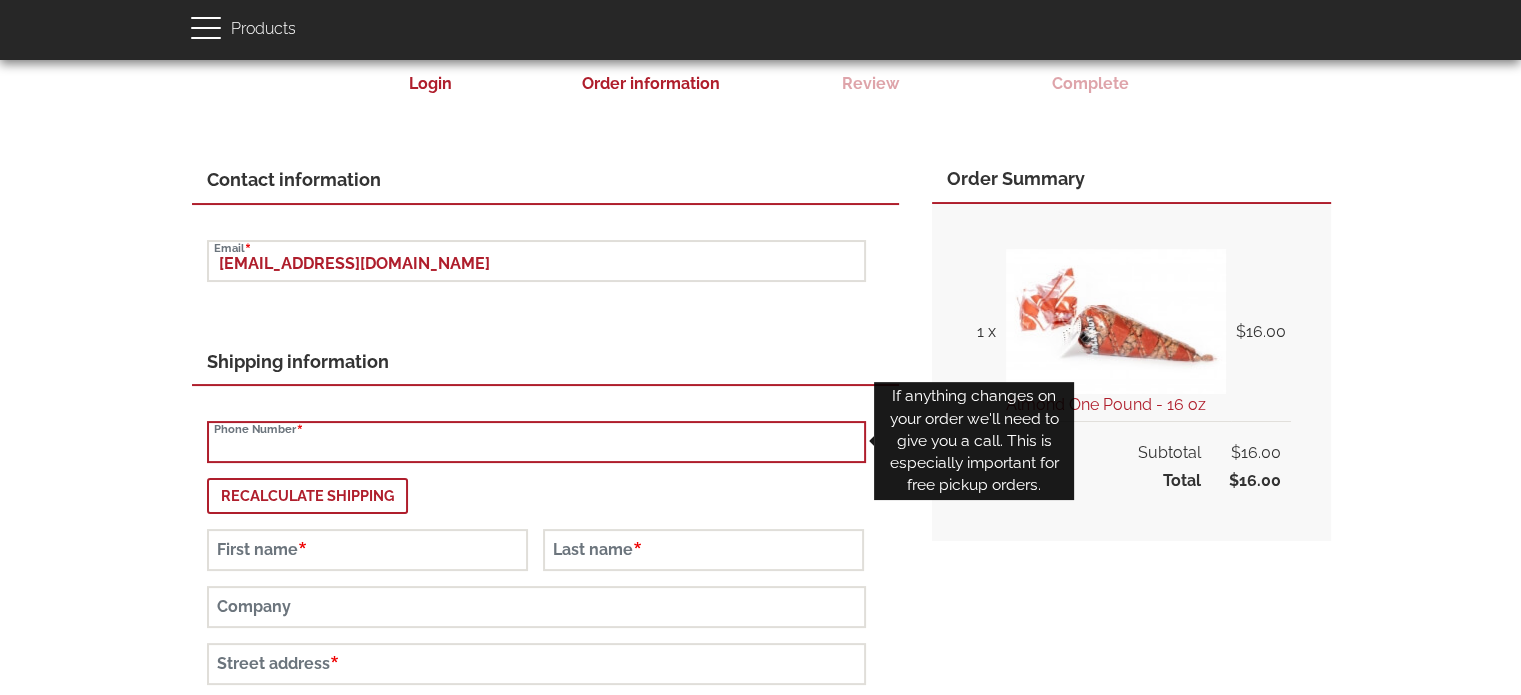 click on "Phone Number" at bounding box center [536, 442] 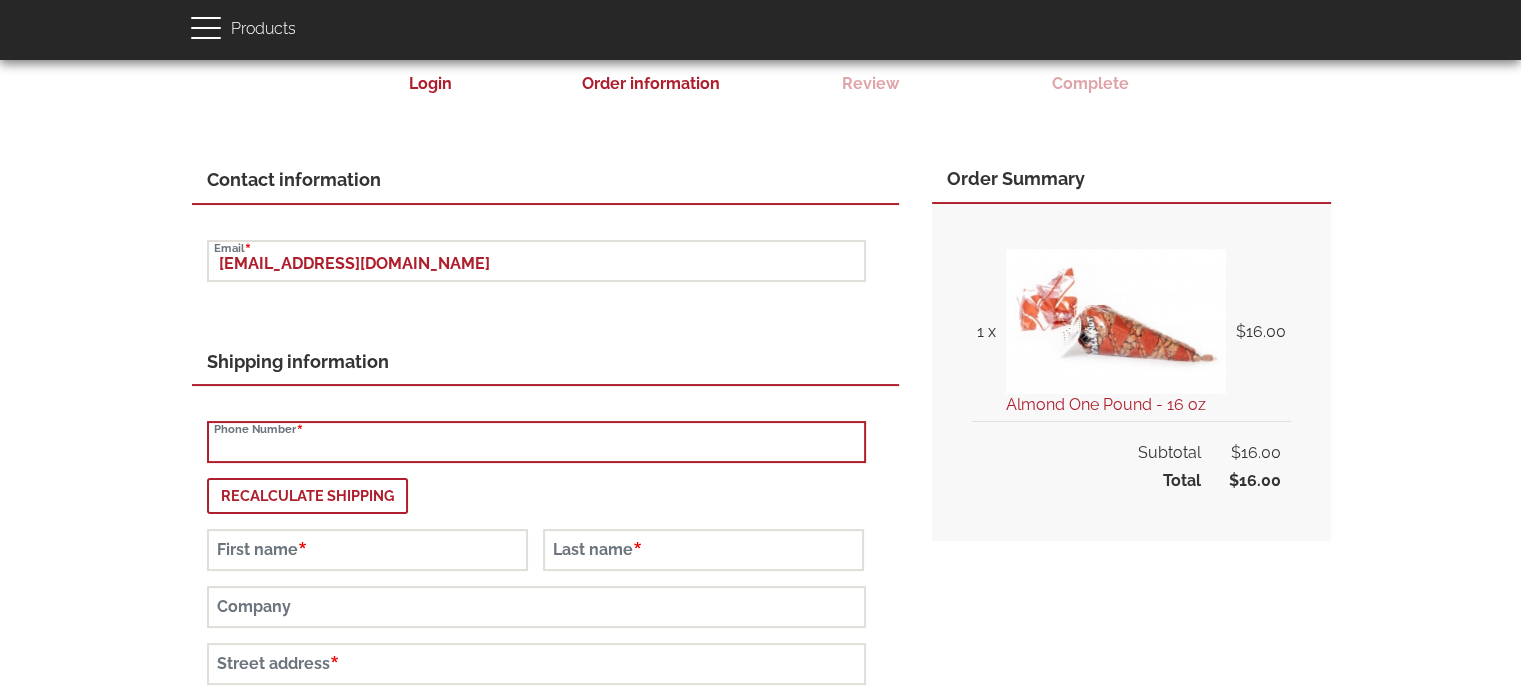 type on "8018599474" 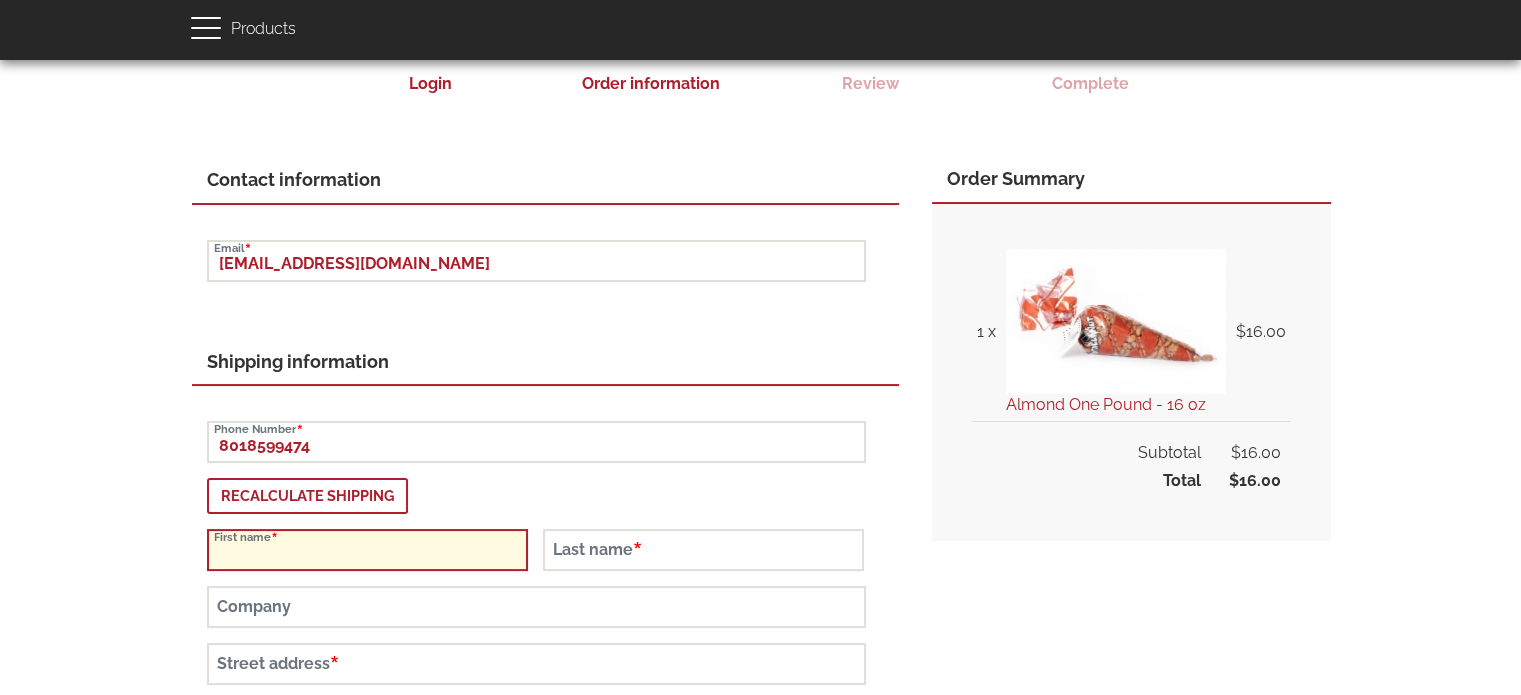 type on "Siripron" 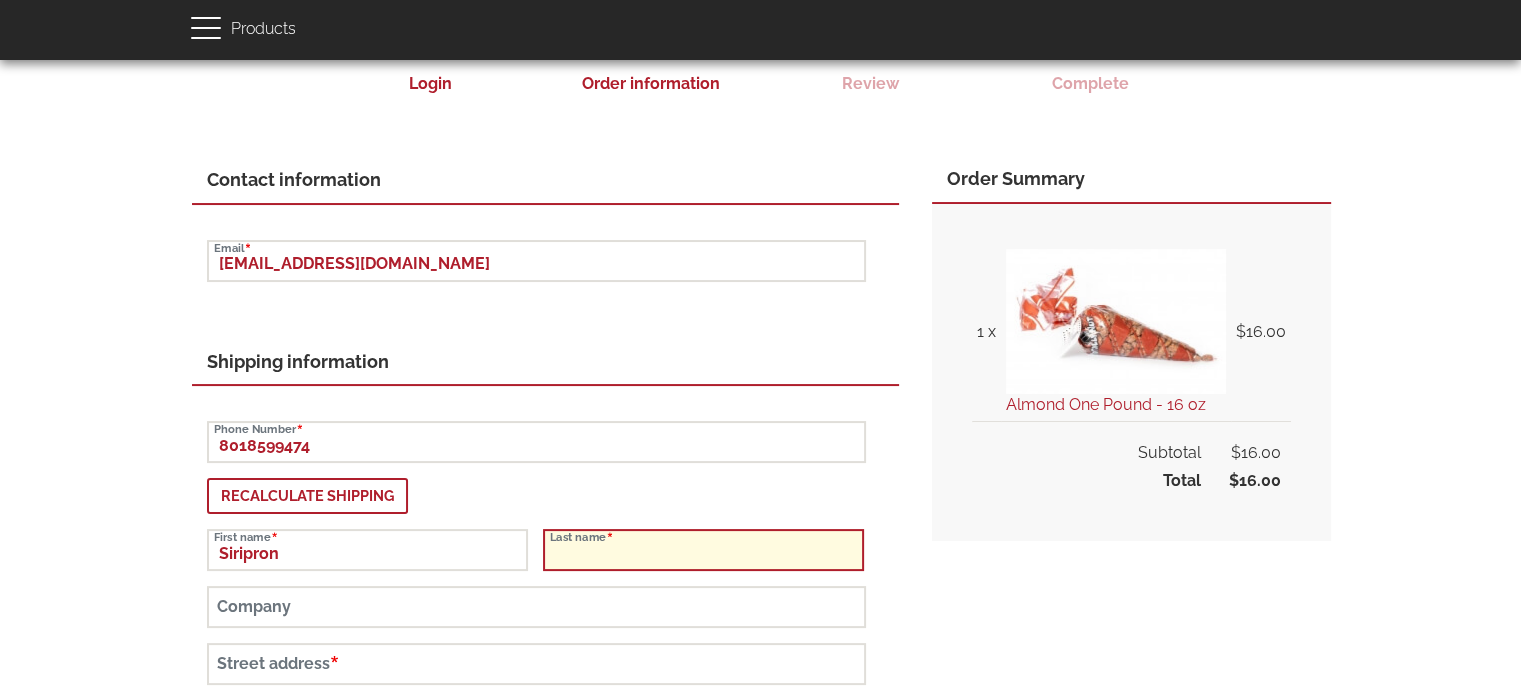 type on "Thanaritiroj" 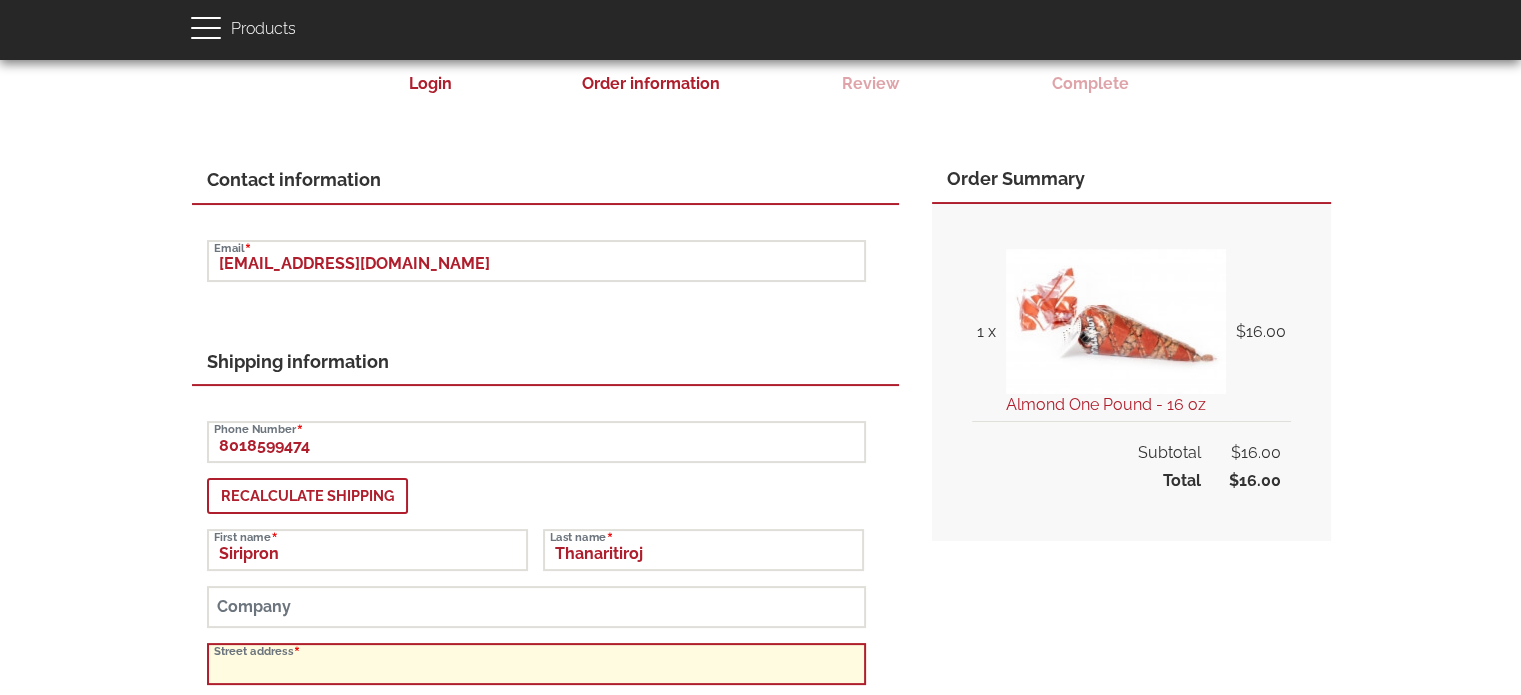 type on "[STREET_ADDRESS]" 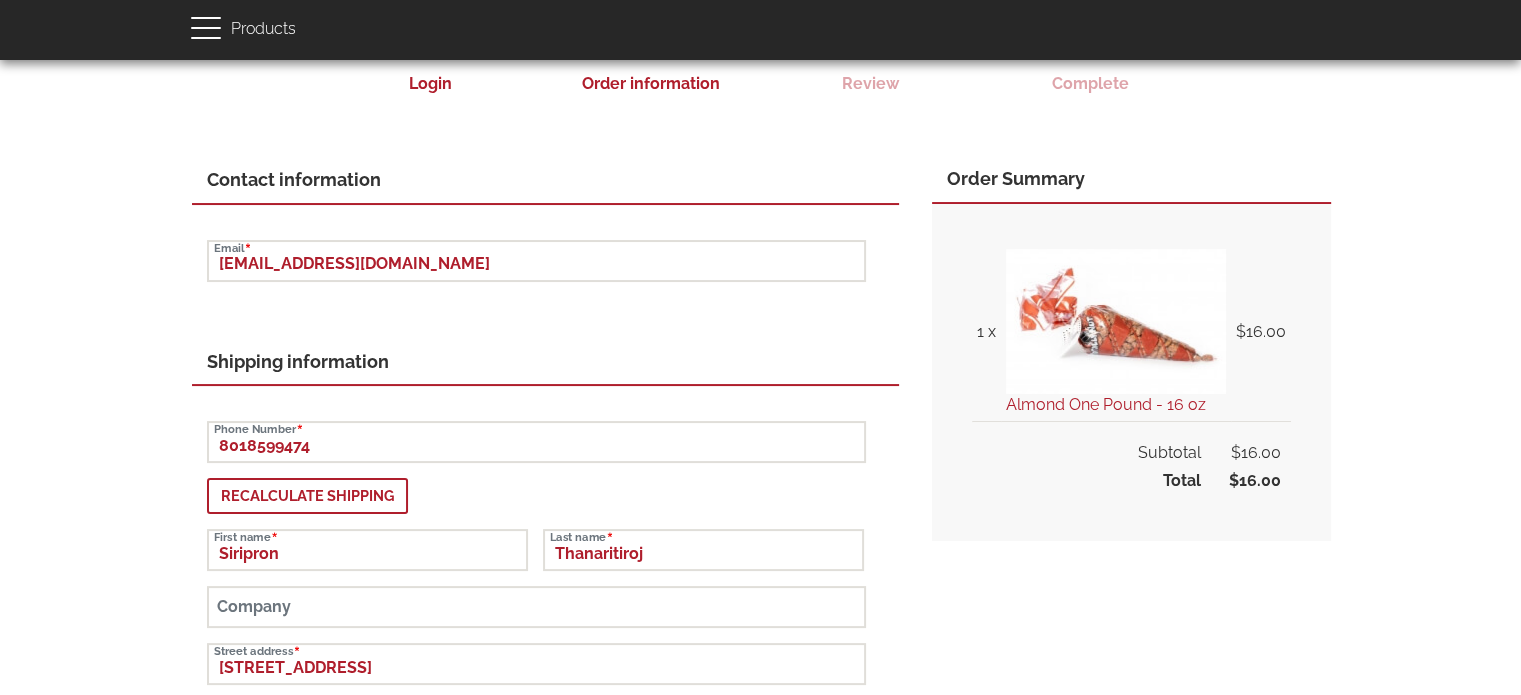 type on "West Jordan" 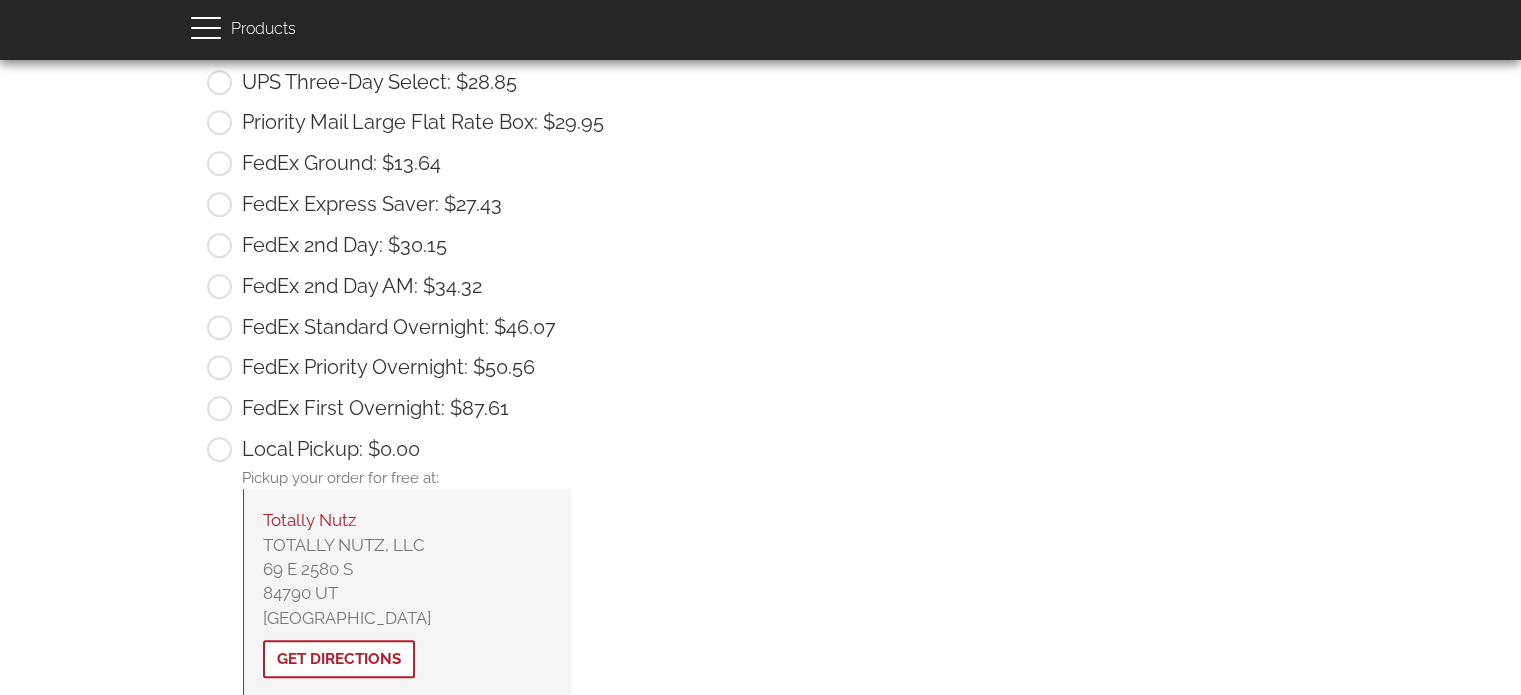 scroll, scrollTop: 1092, scrollLeft: 0, axis: vertical 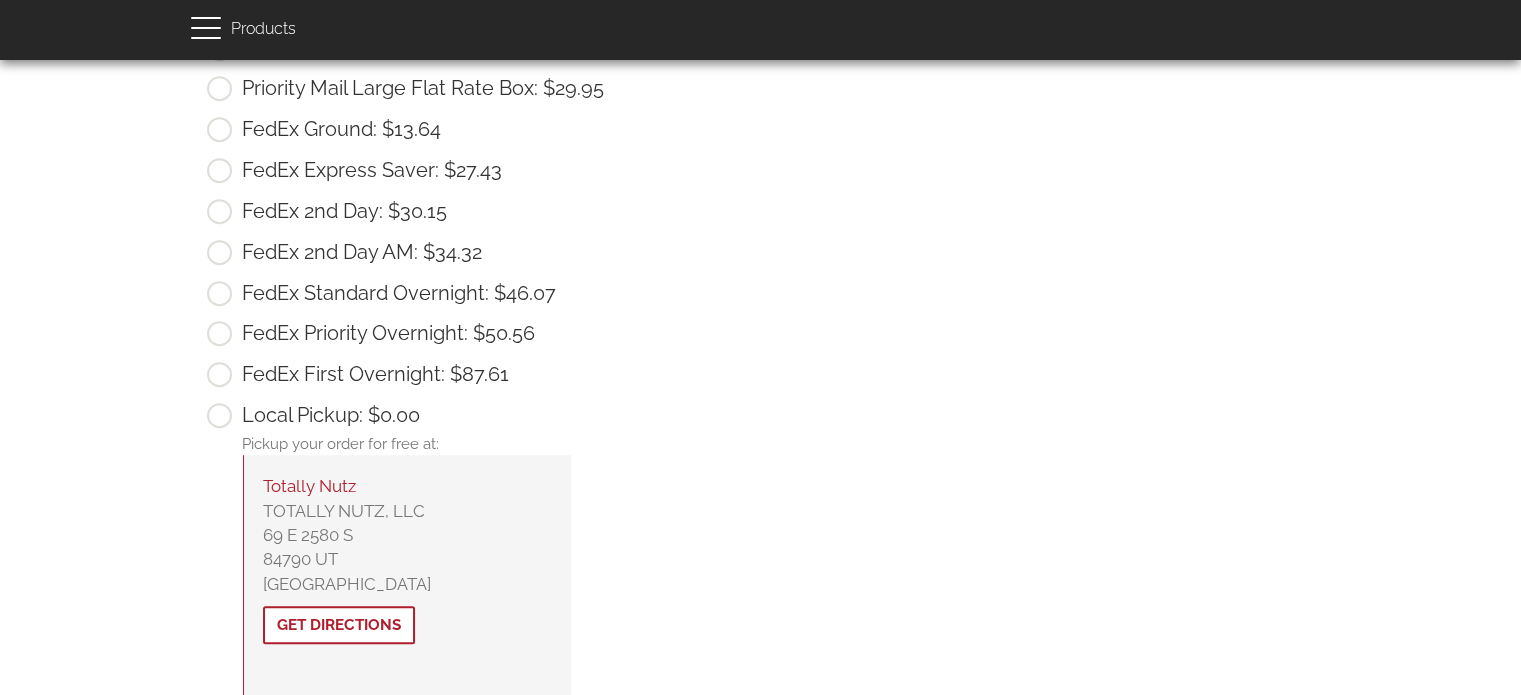 drag, startPoint x: 264, startPoint y: 528, endPoint x: 375, endPoint y: 531, distance: 111.040535 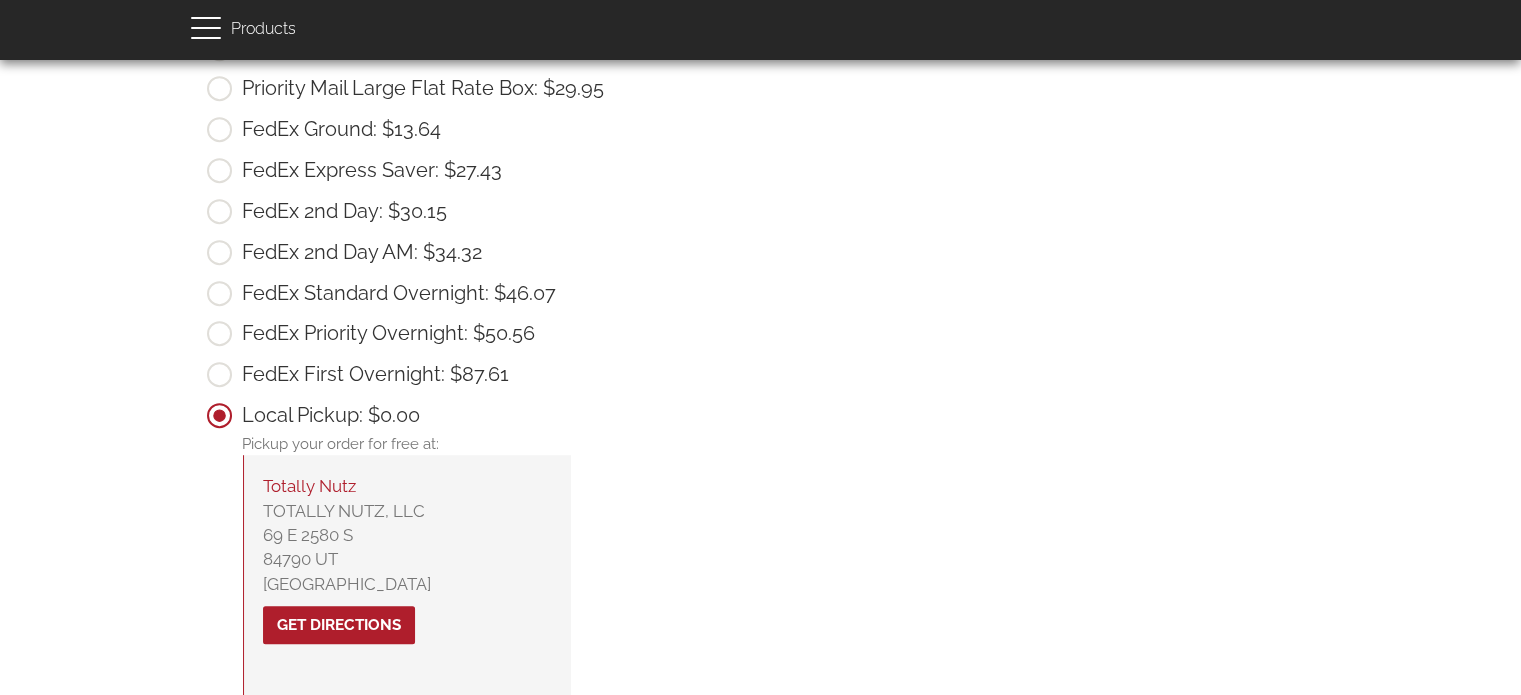 click on "Get Directions" at bounding box center (339, 625) 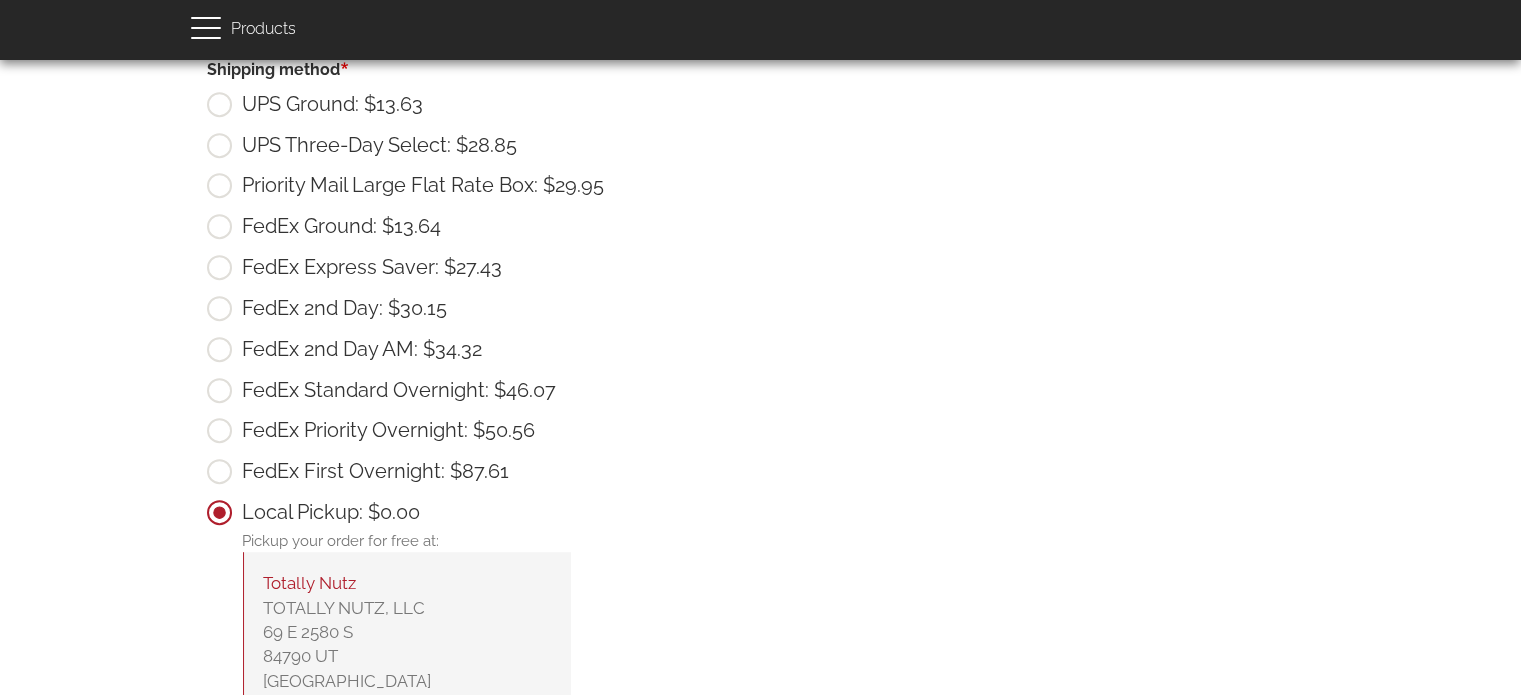 scroll, scrollTop: 892, scrollLeft: 0, axis: vertical 